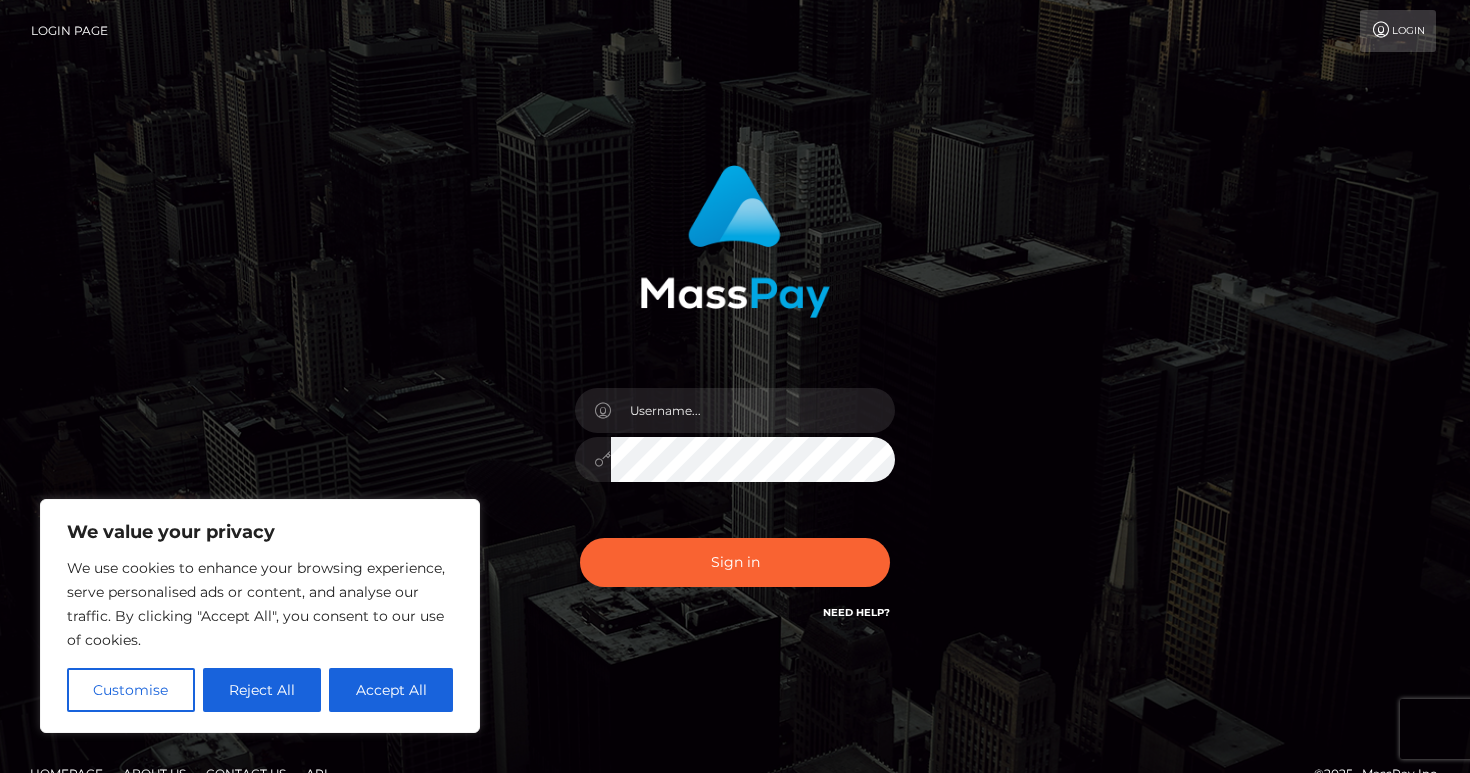 scroll, scrollTop: 0, scrollLeft: 0, axis: both 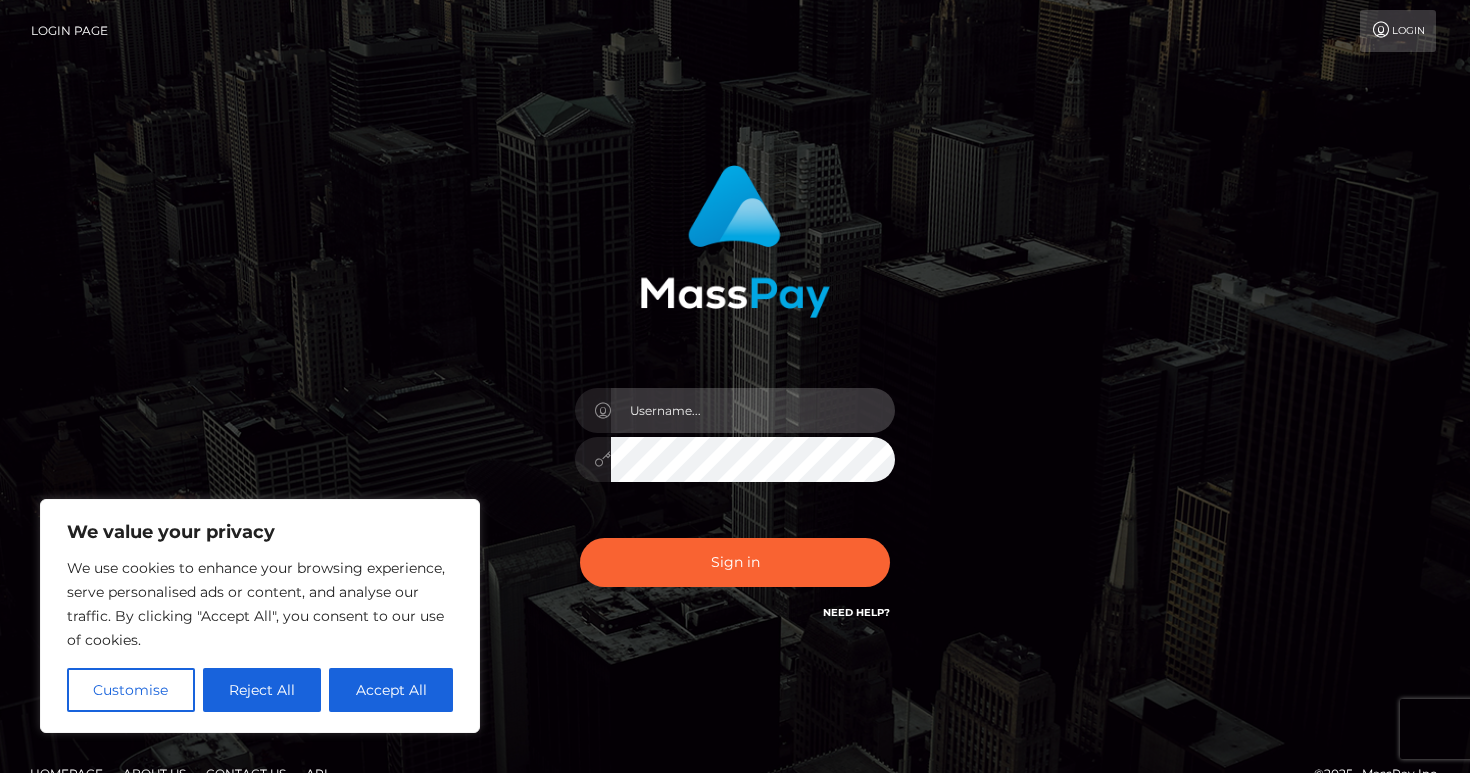 click at bounding box center (753, 410) 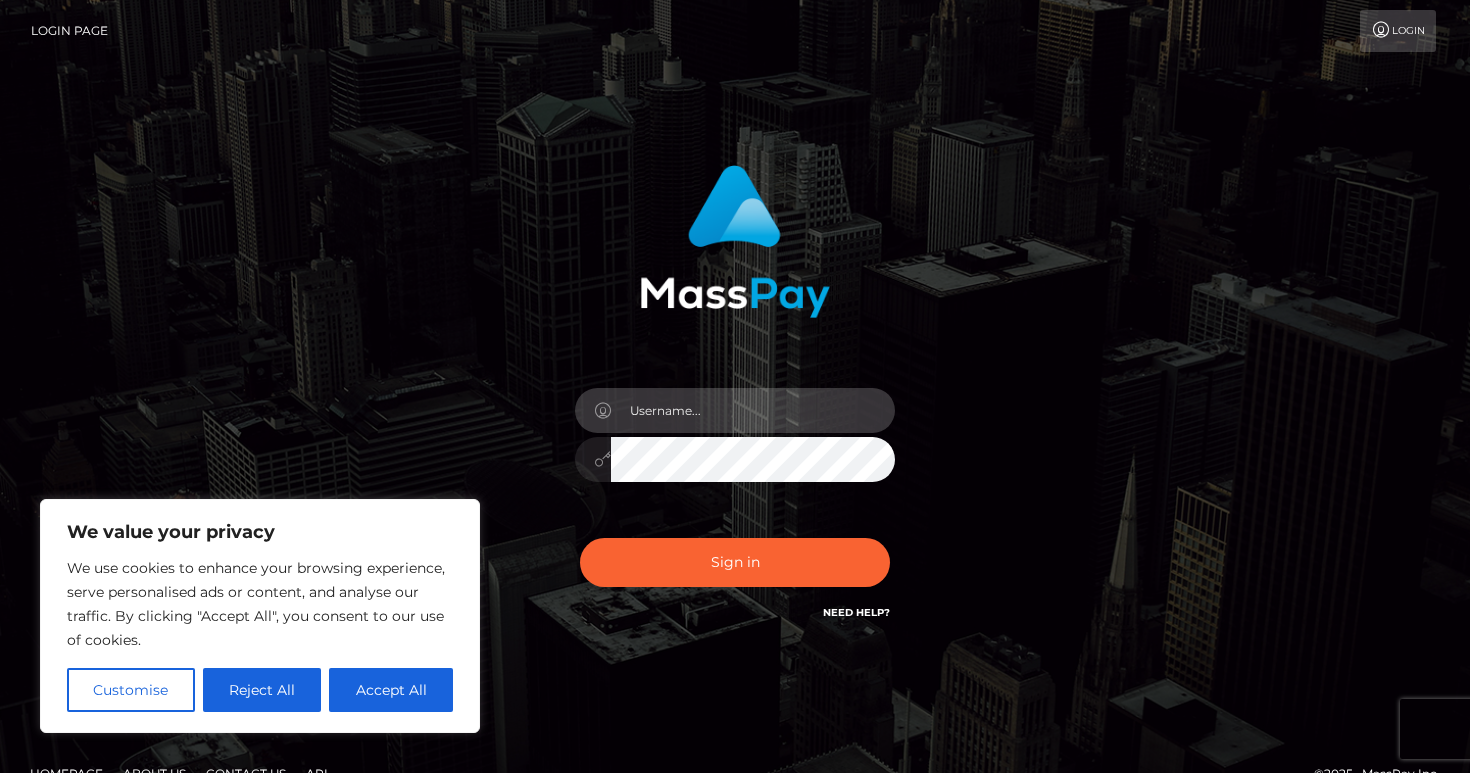 type on "[USERNAME]@[DOMAIN]" 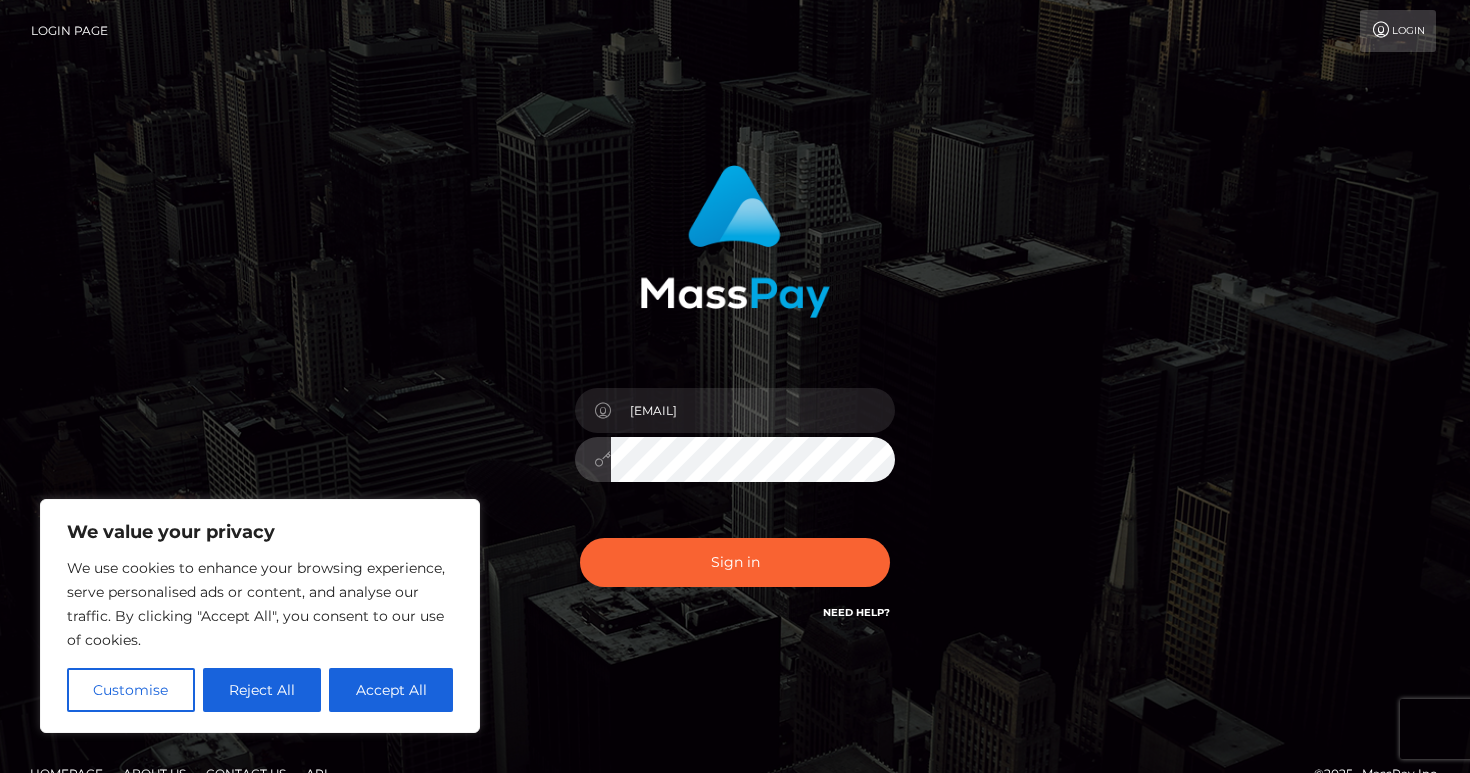 click on "Sign in" at bounding box center (735, 562) 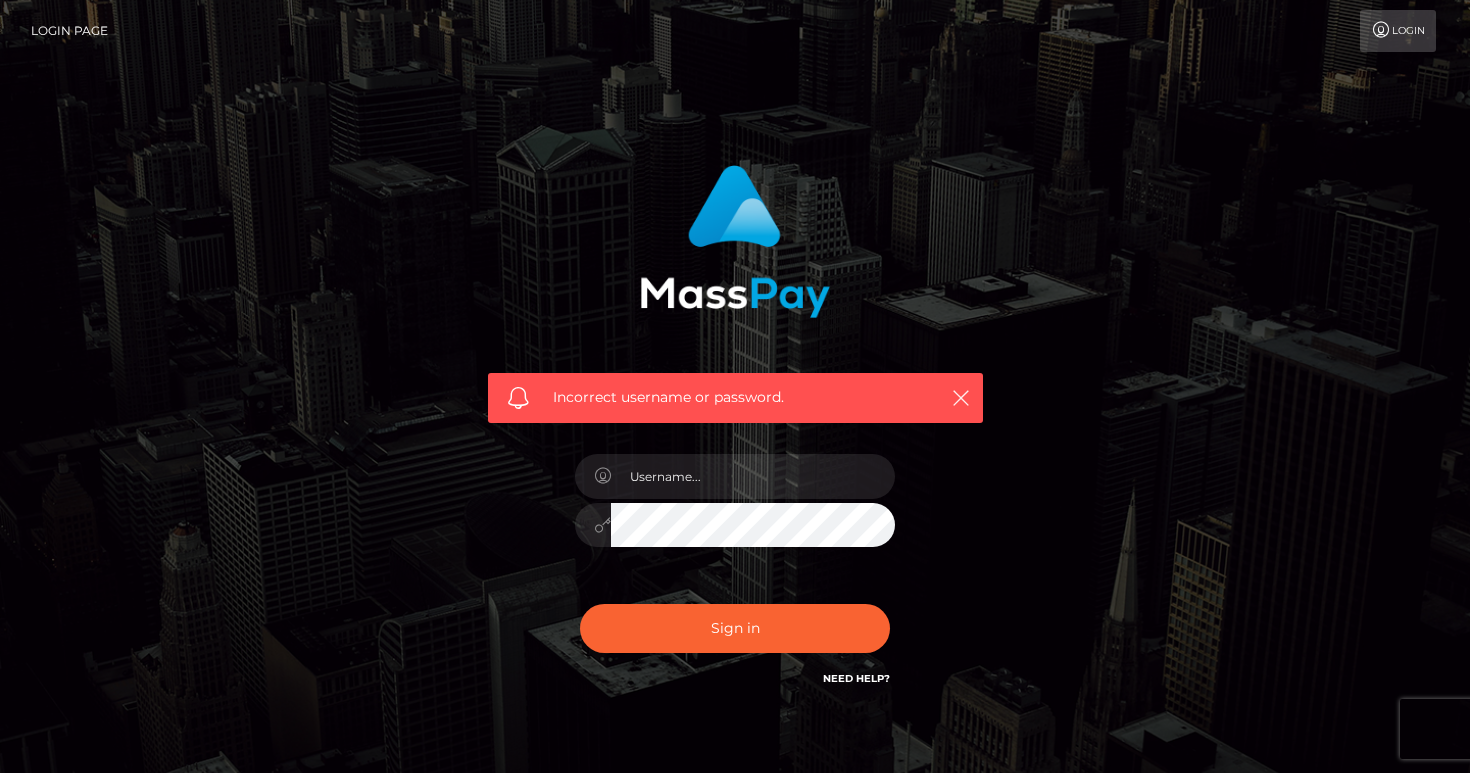 scroll, scrollTop: 0, scrollLeft: 0, axis: both 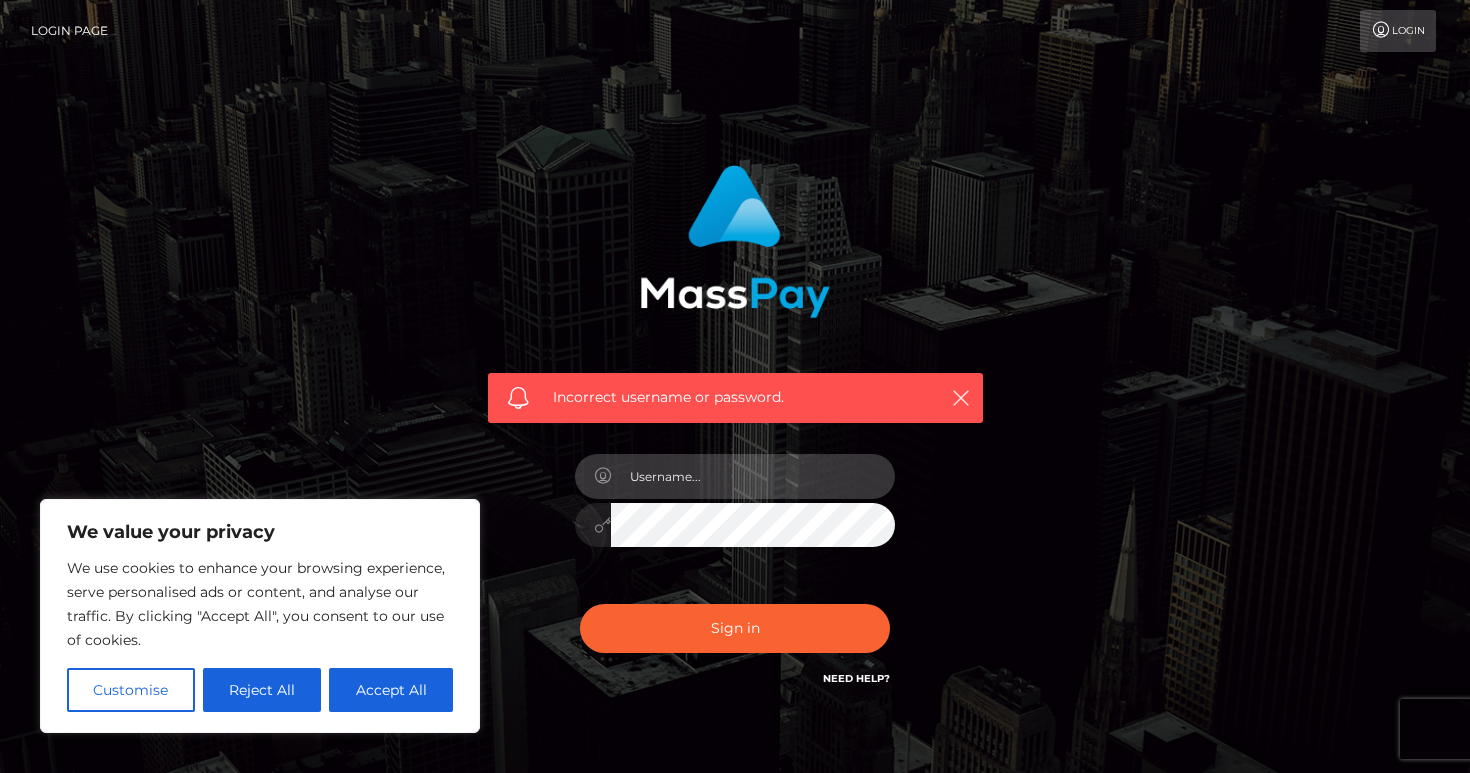click at bounding box center [753, 476] 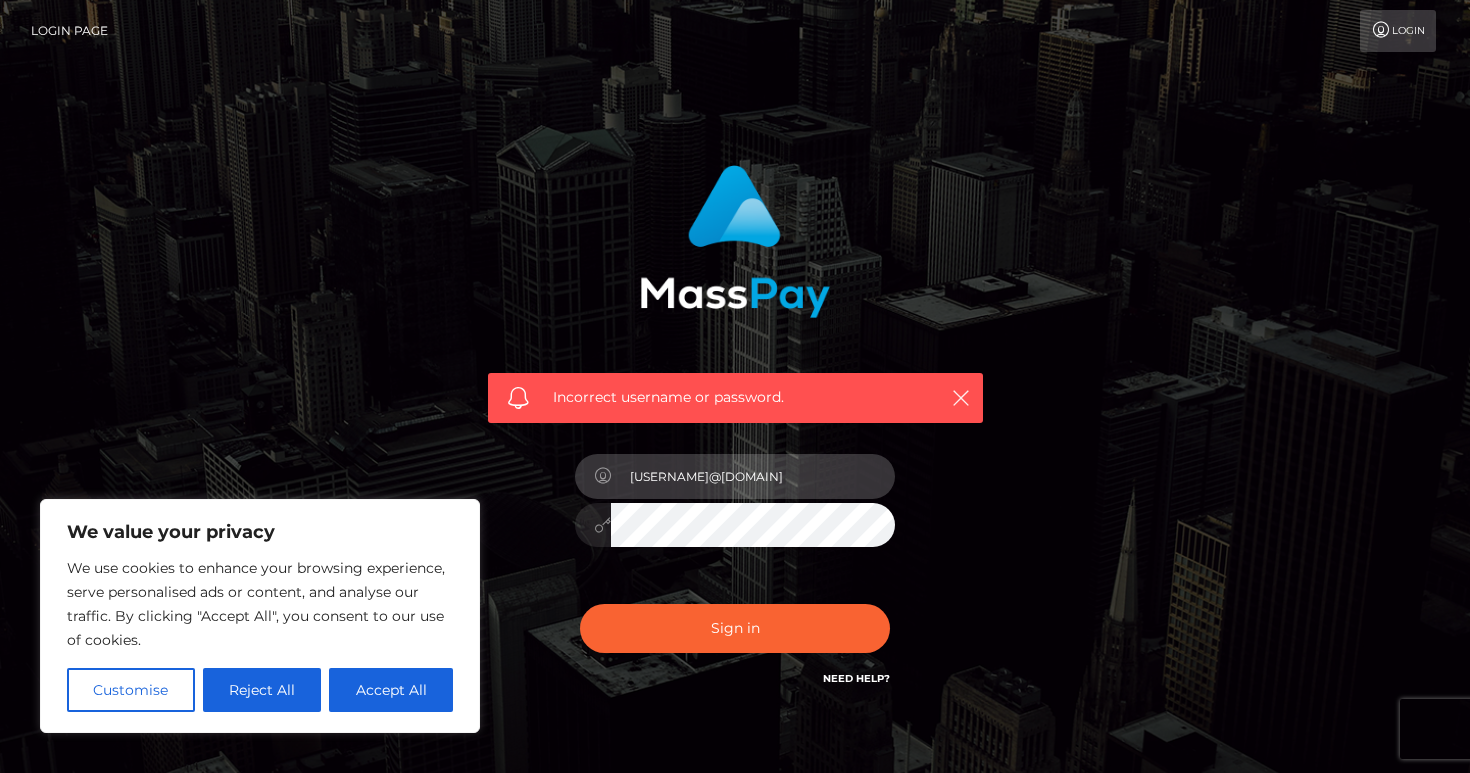 type on "[USERNAME]@[DOMAIN]" 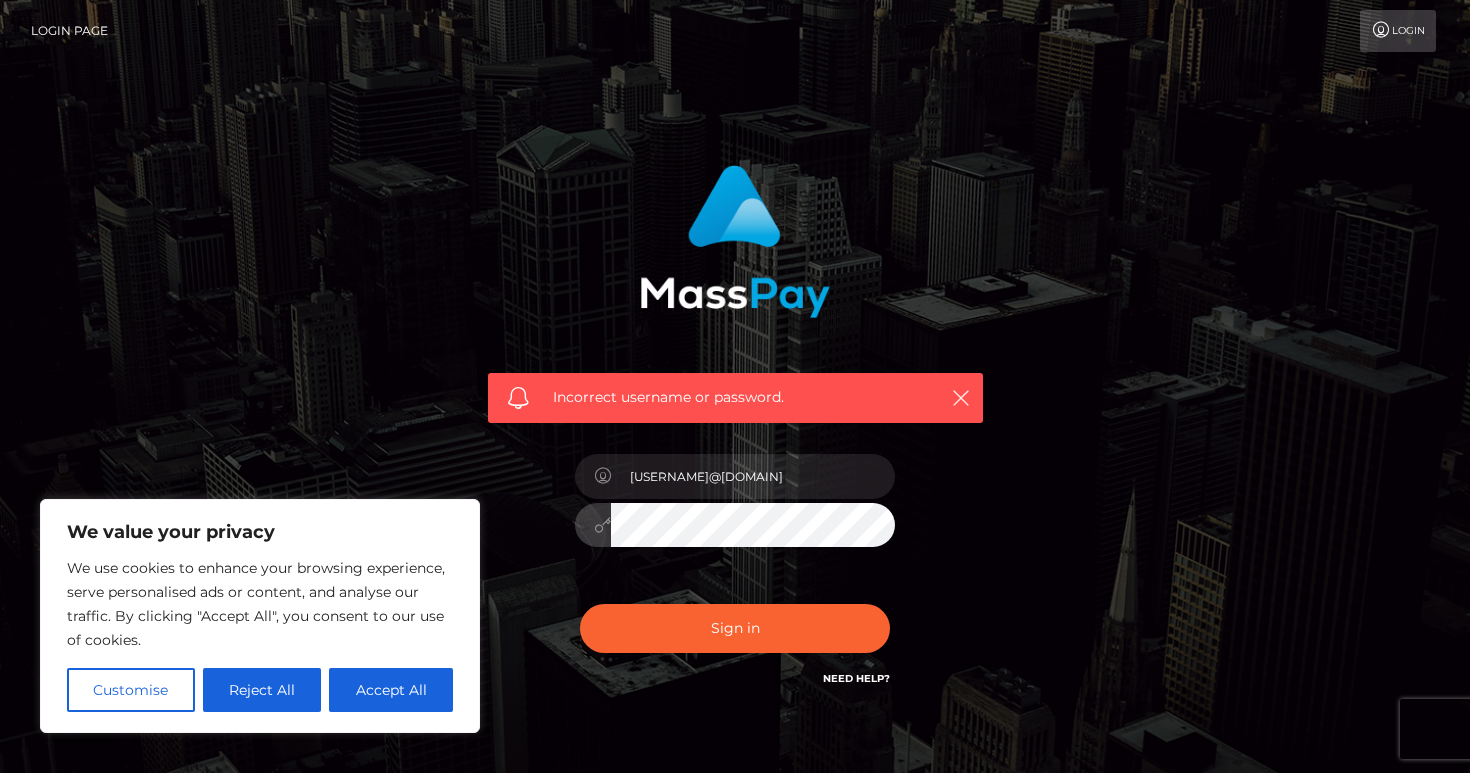 click on "Sign in" at bounding box center (735, 628) 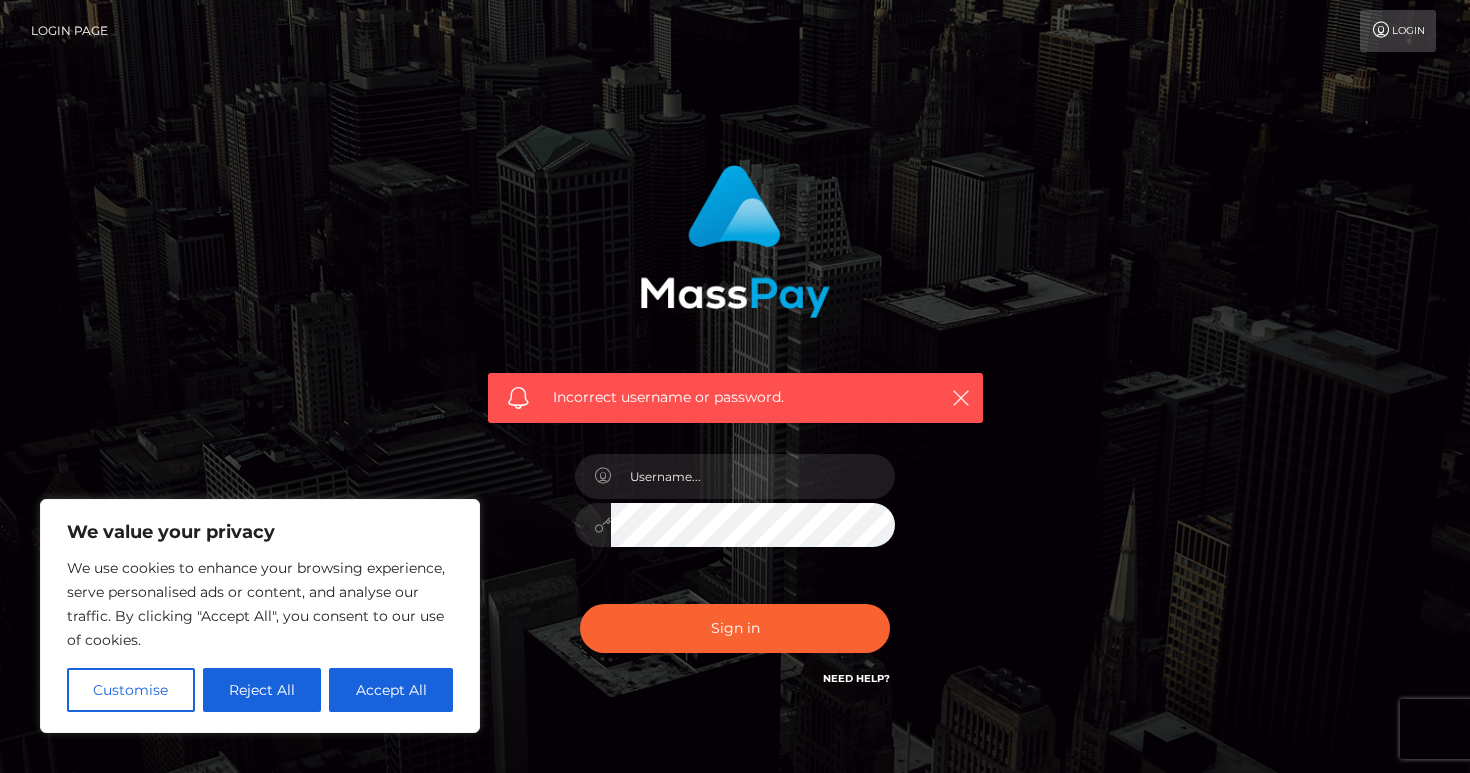 scroll, scrollTop: 0, scrollLeft: 0, axis: both 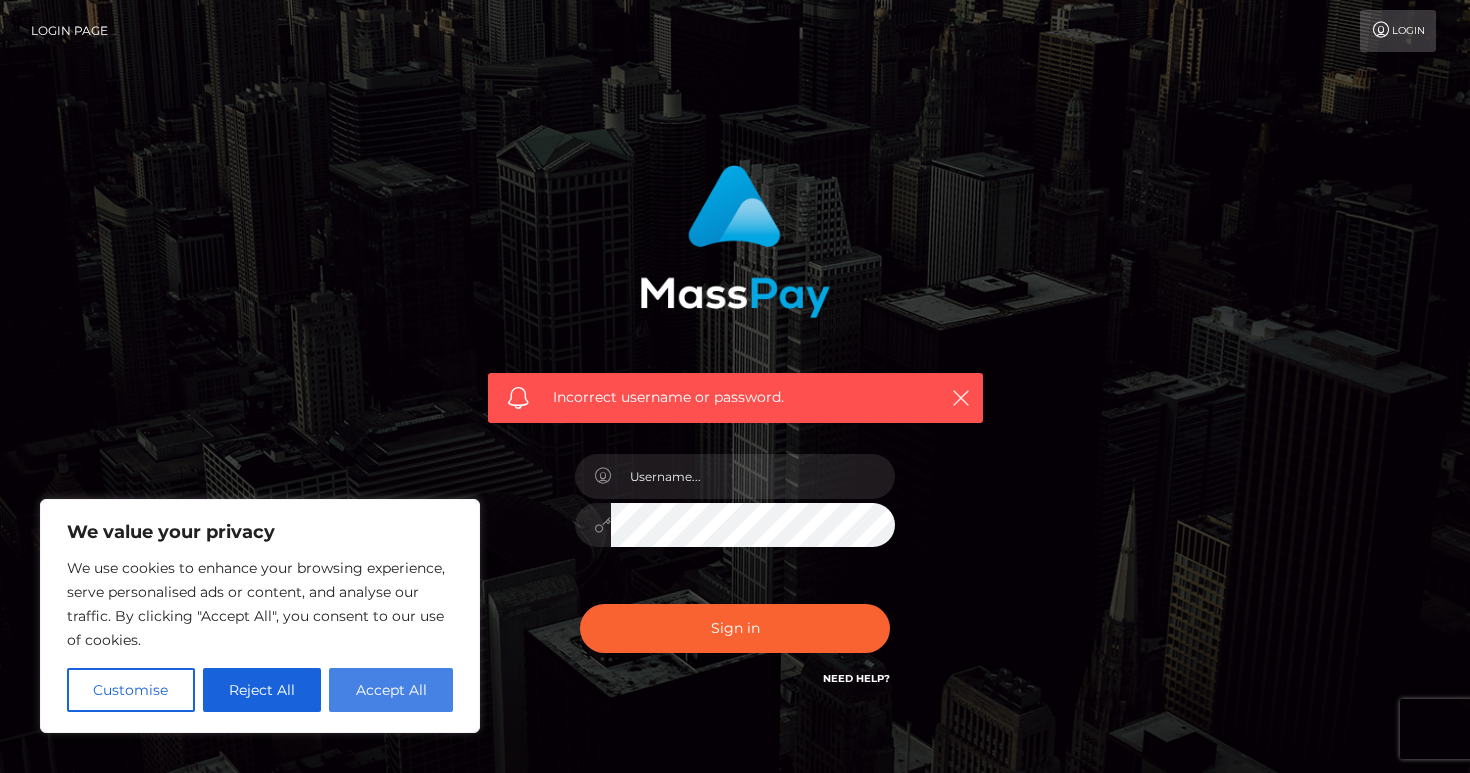 click on "Accept All" at bounding box center (391, 690) 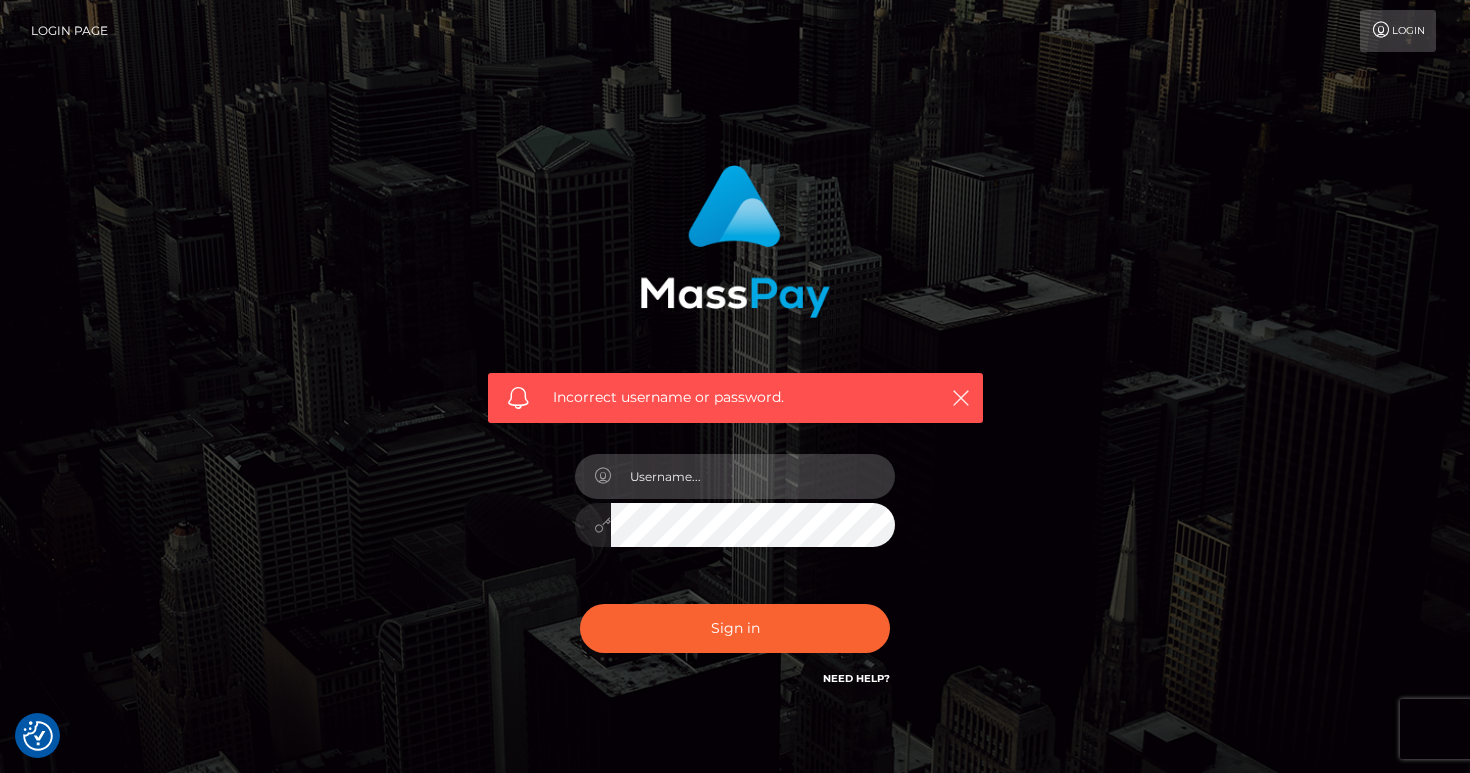 click at bounding box center [753, 476] 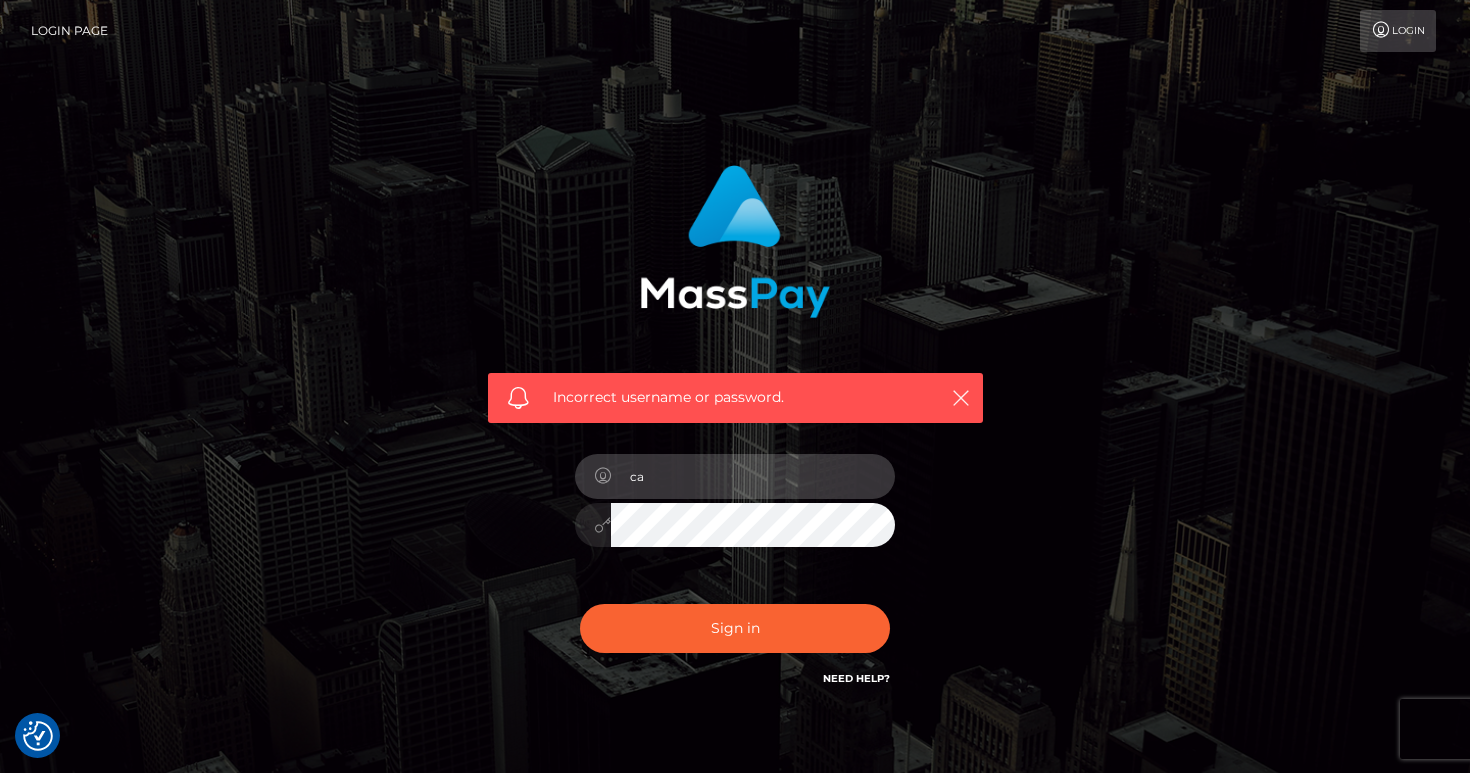 type on "c" 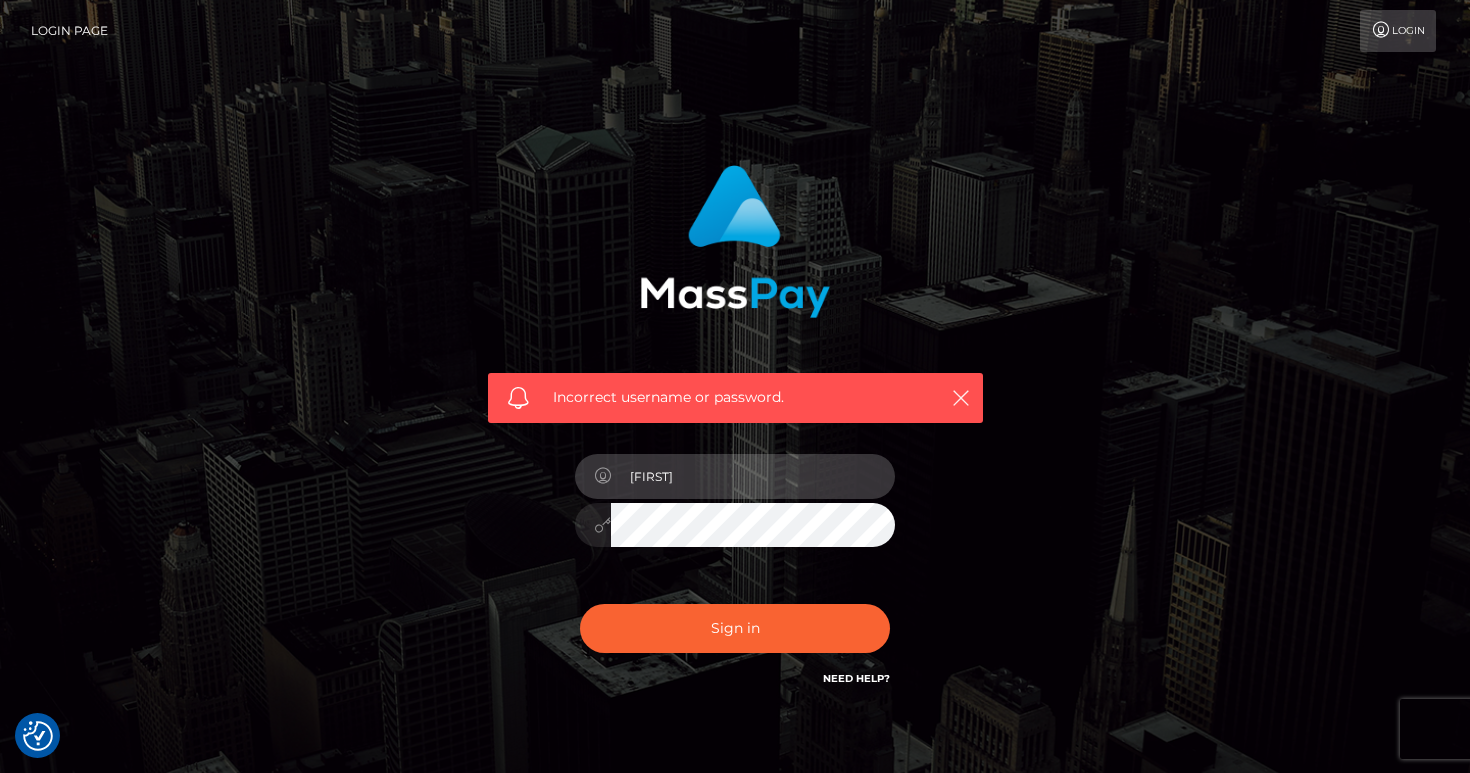 type on "cassidycutter" 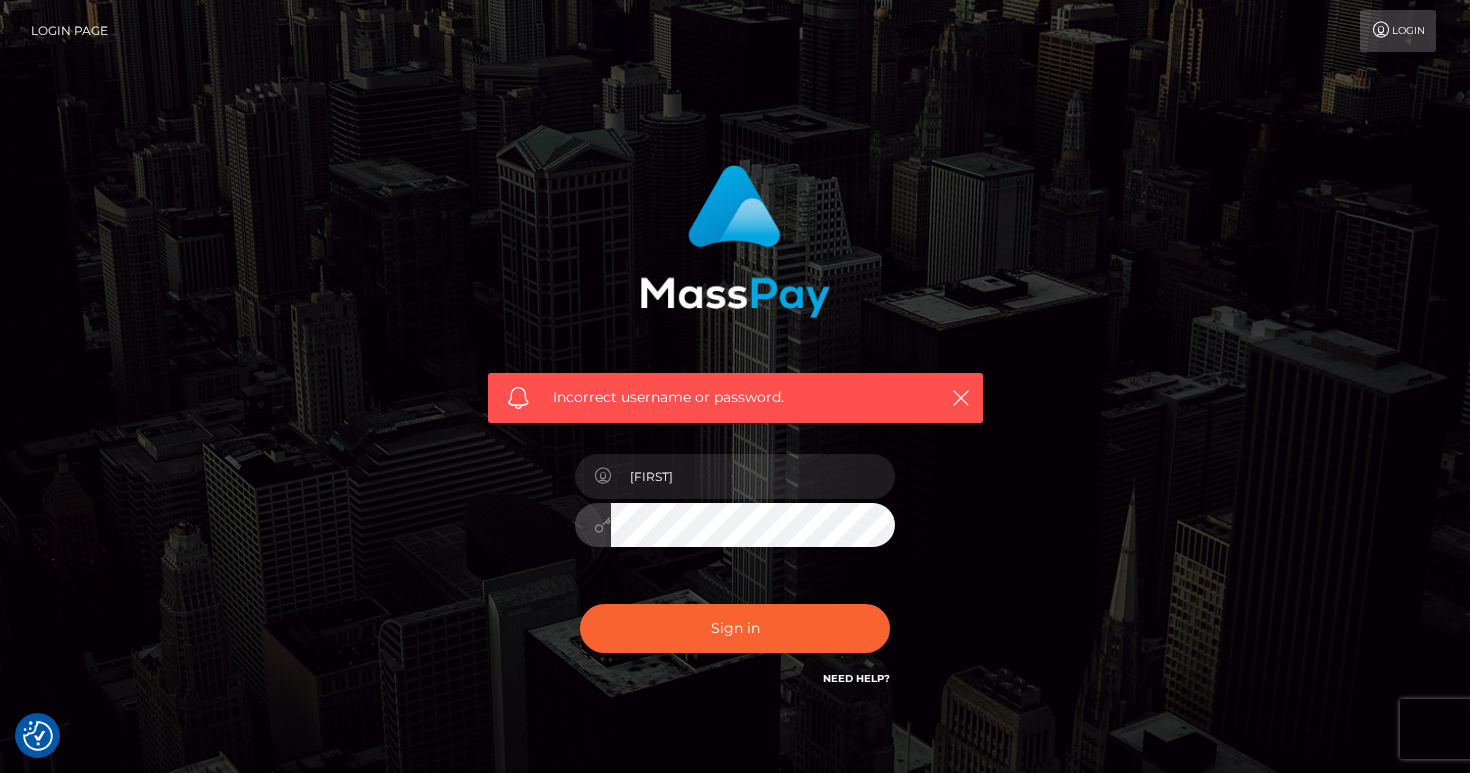click on "Sign in" at bounding box center (735, 628) 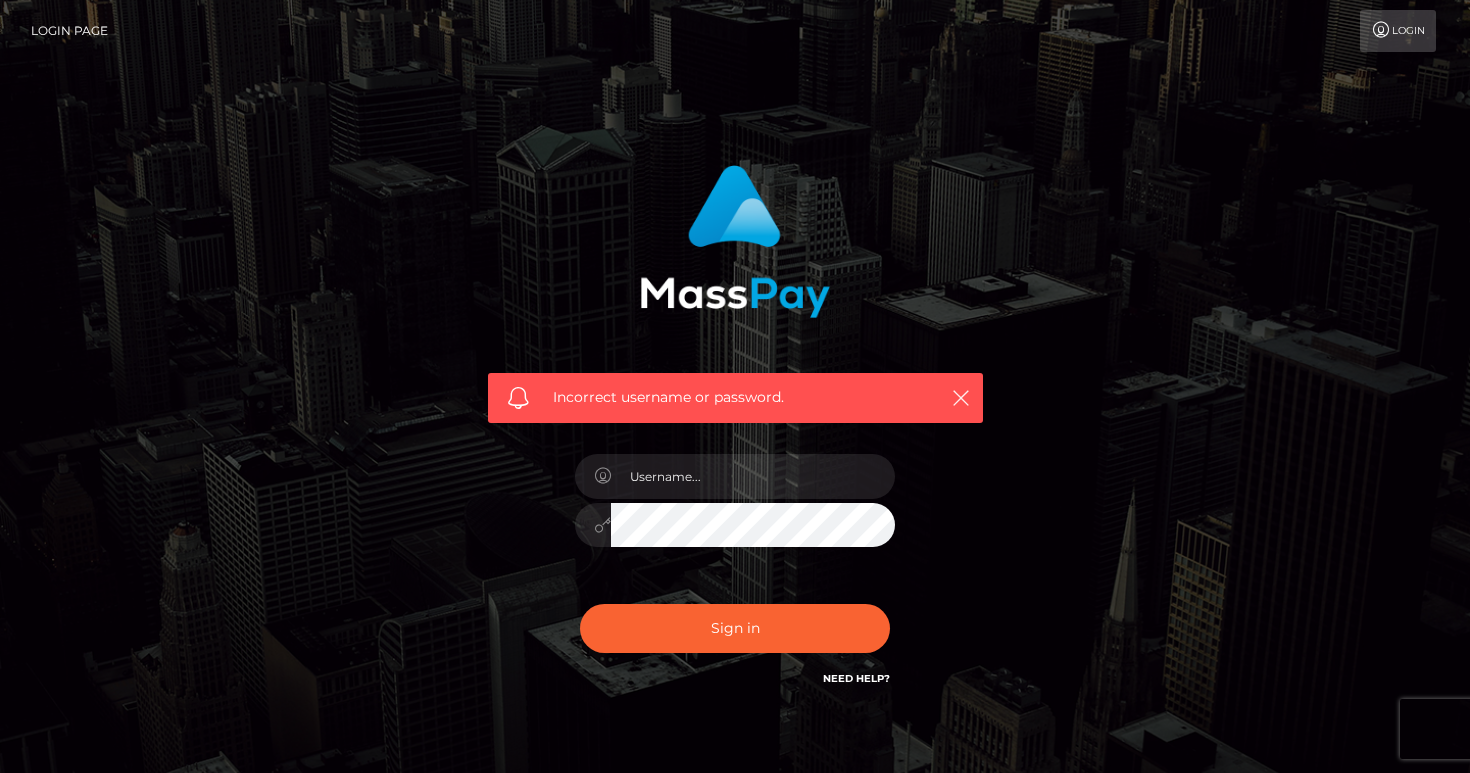 scroll, scrollTop: 0, scrollLeft: 0, axis: both 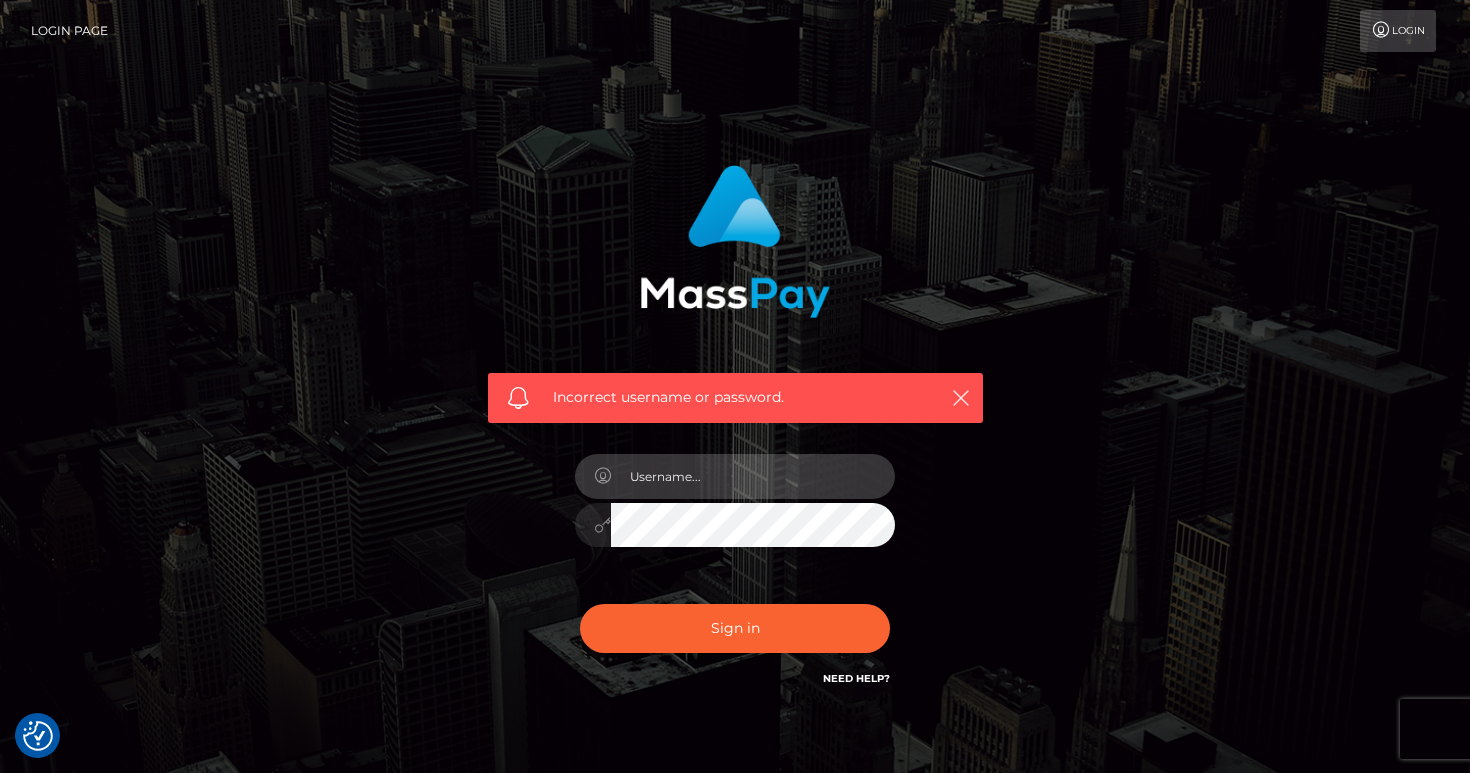 click at bounding box center (753, 476) 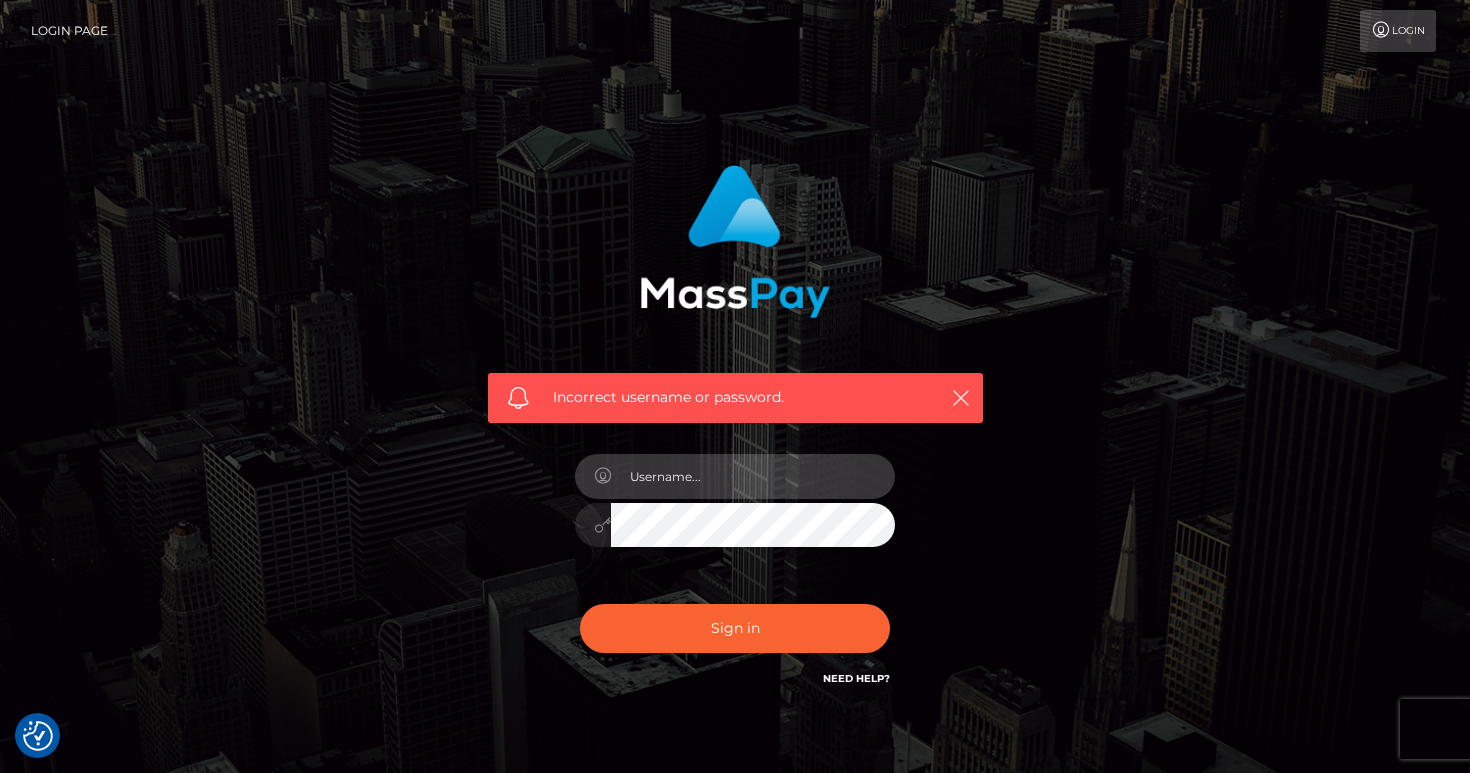 type on "[USERNAME]@[example.com]" 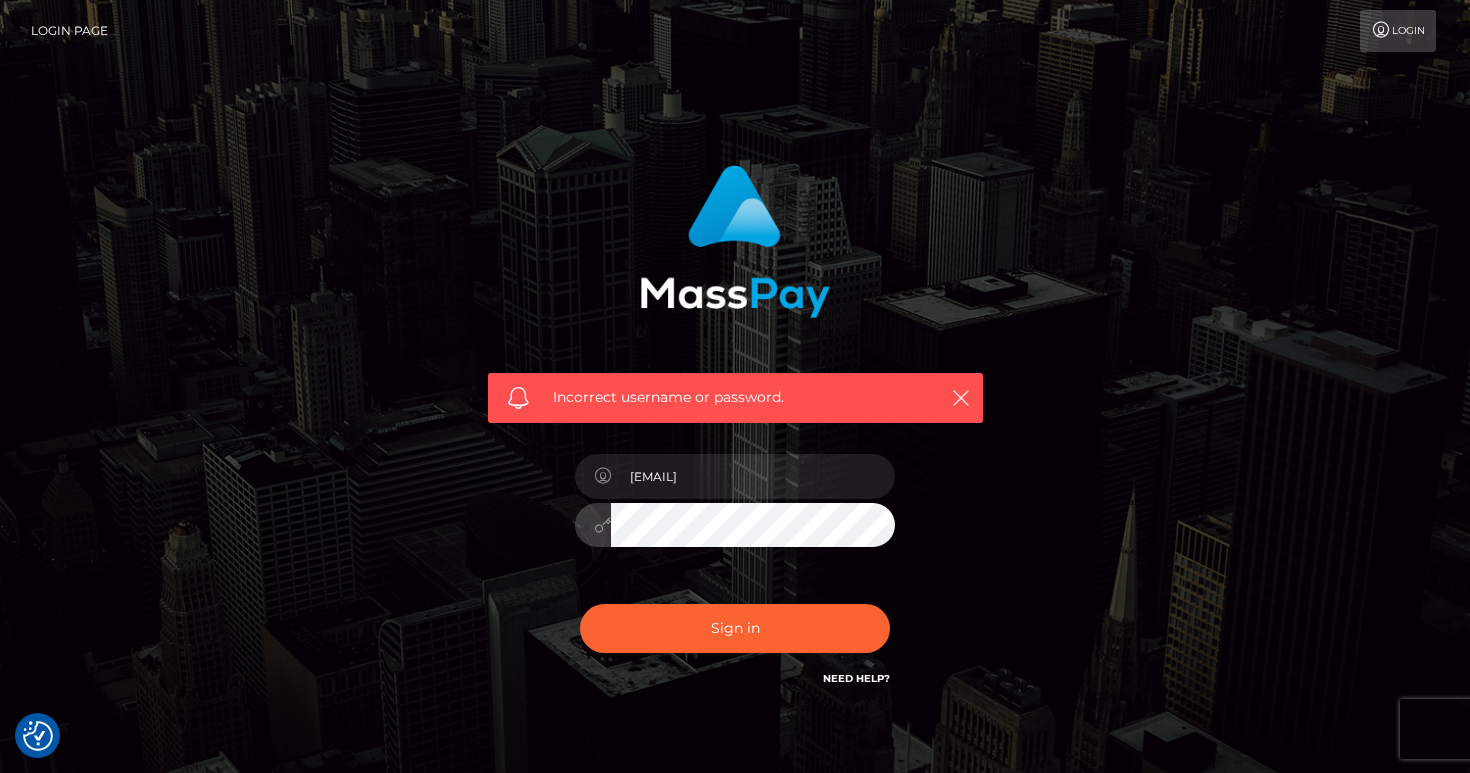 click on "Sign in" at bounding box center (735, 628) 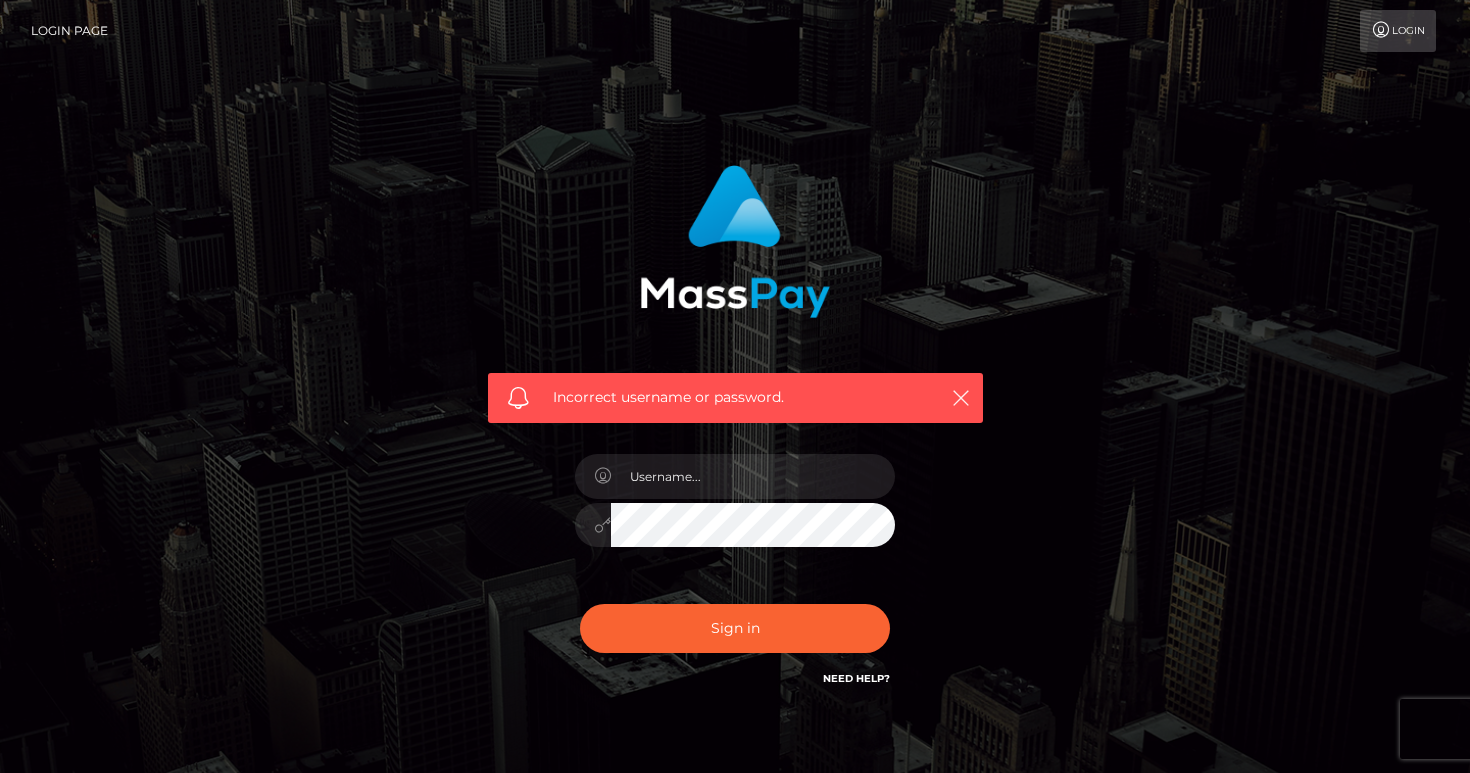 scroll, scrollTop: 0, scrollLeft: 0, axis: both 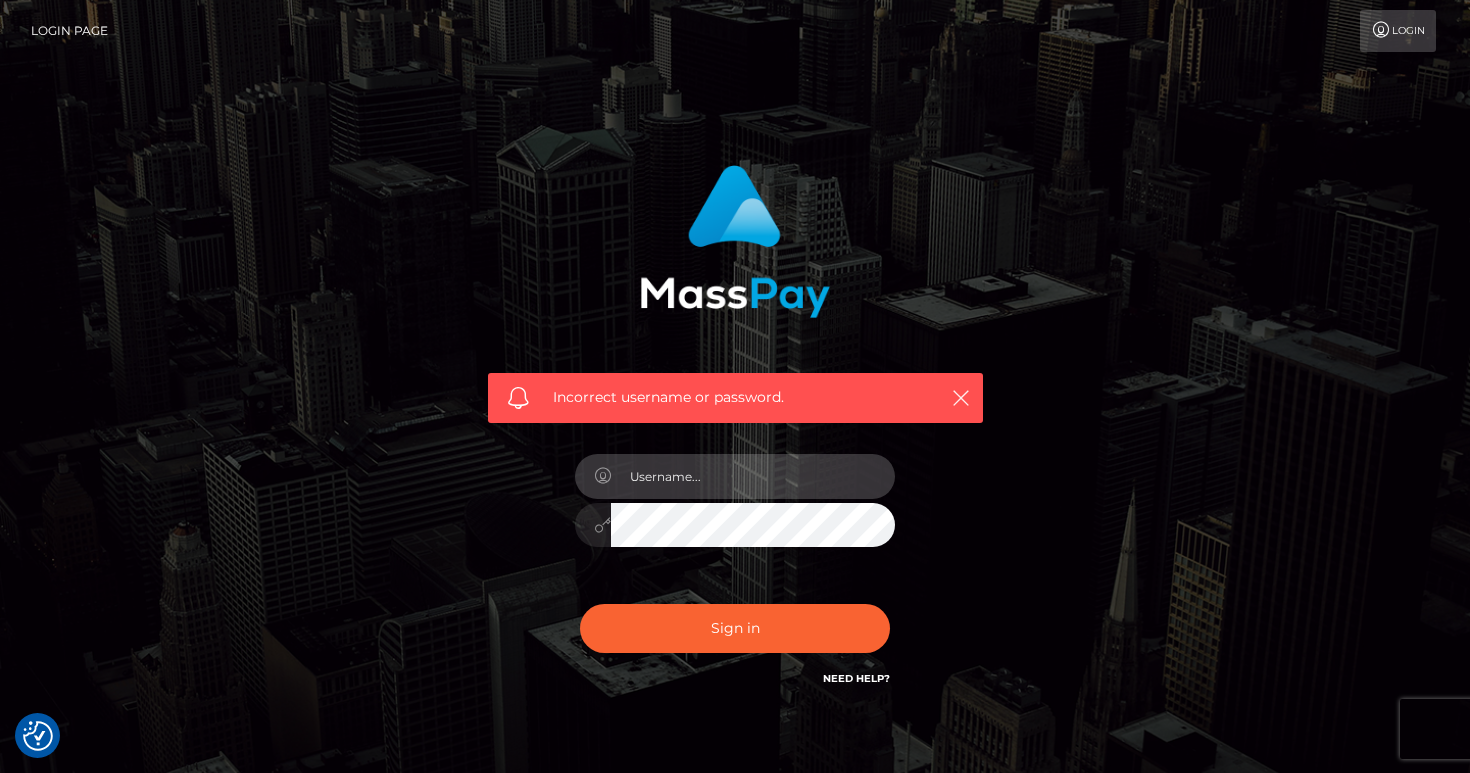 click at bounding box center (753, 476) 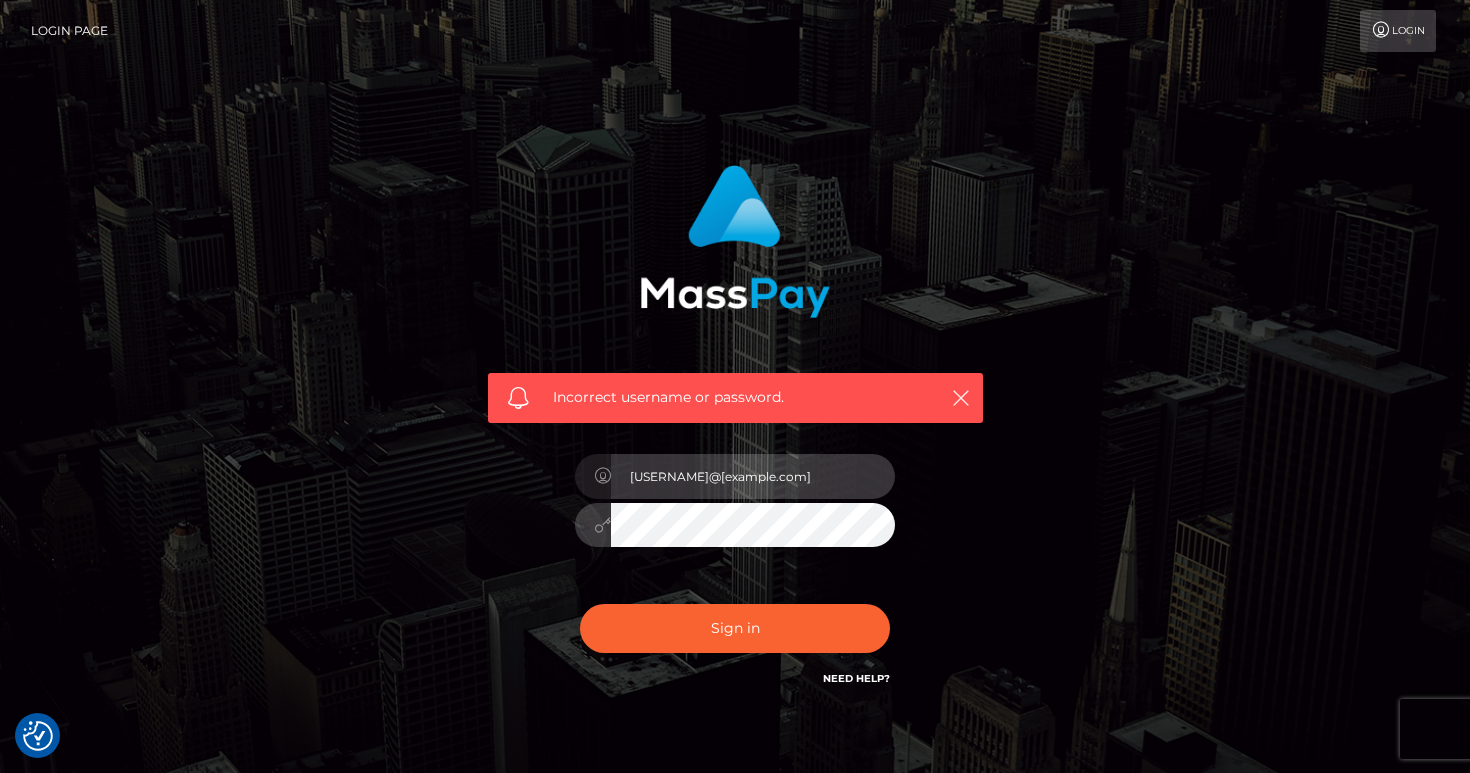 click on "[USERNAME]@[example.com]" at bounding box center [753, 476] 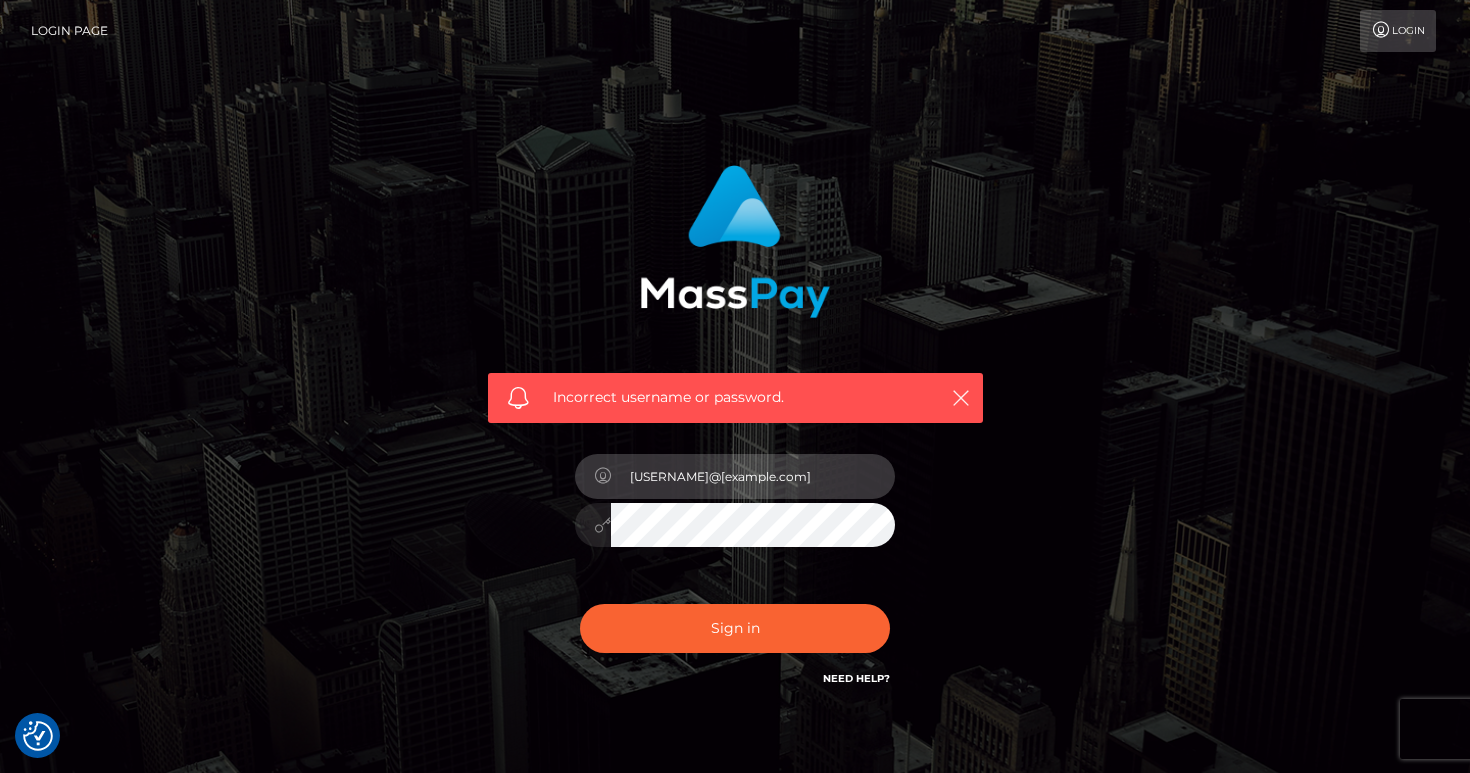 click on "goddesscece90s@gmail.com" at bounding box center (753, 476) 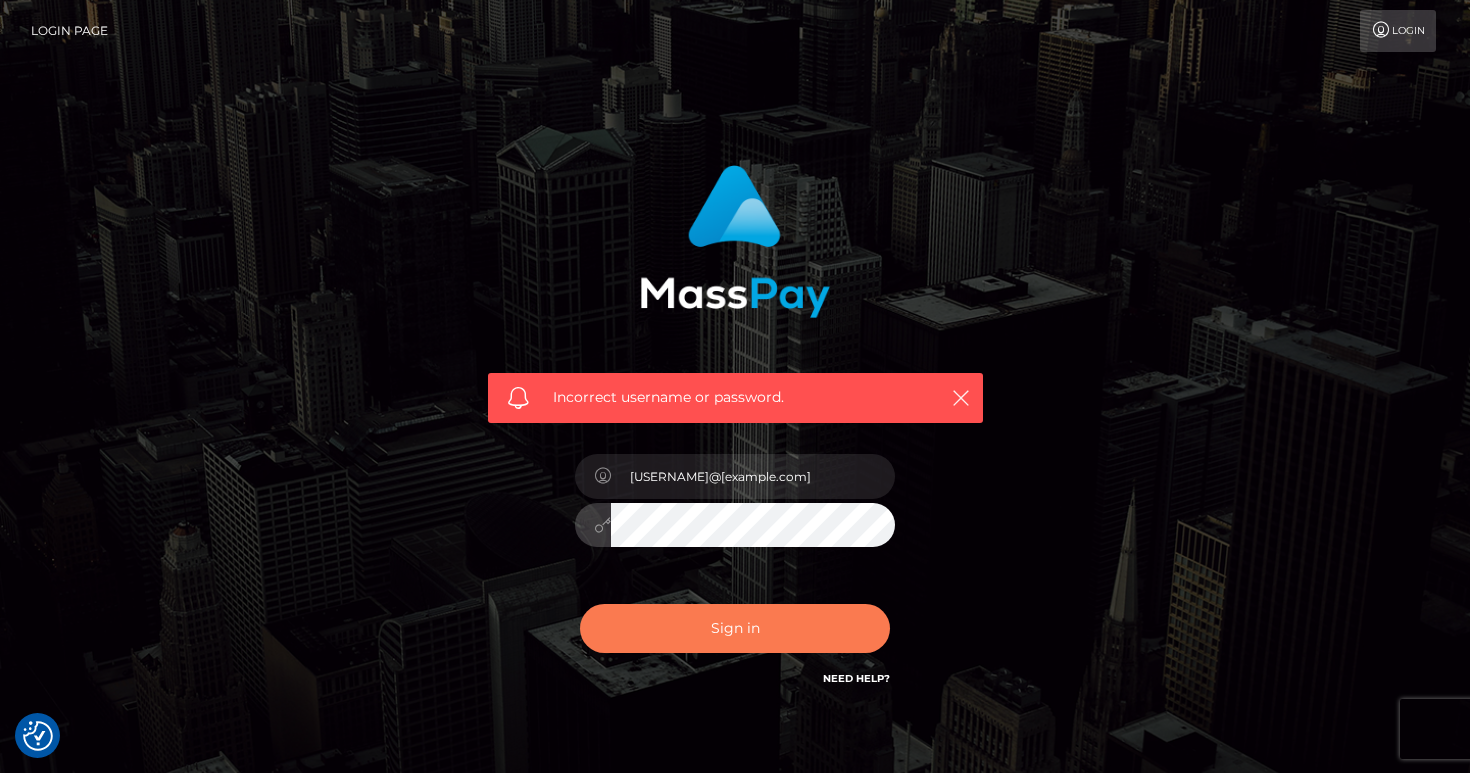 click on "Sign in" at bounding box center [735, 628] 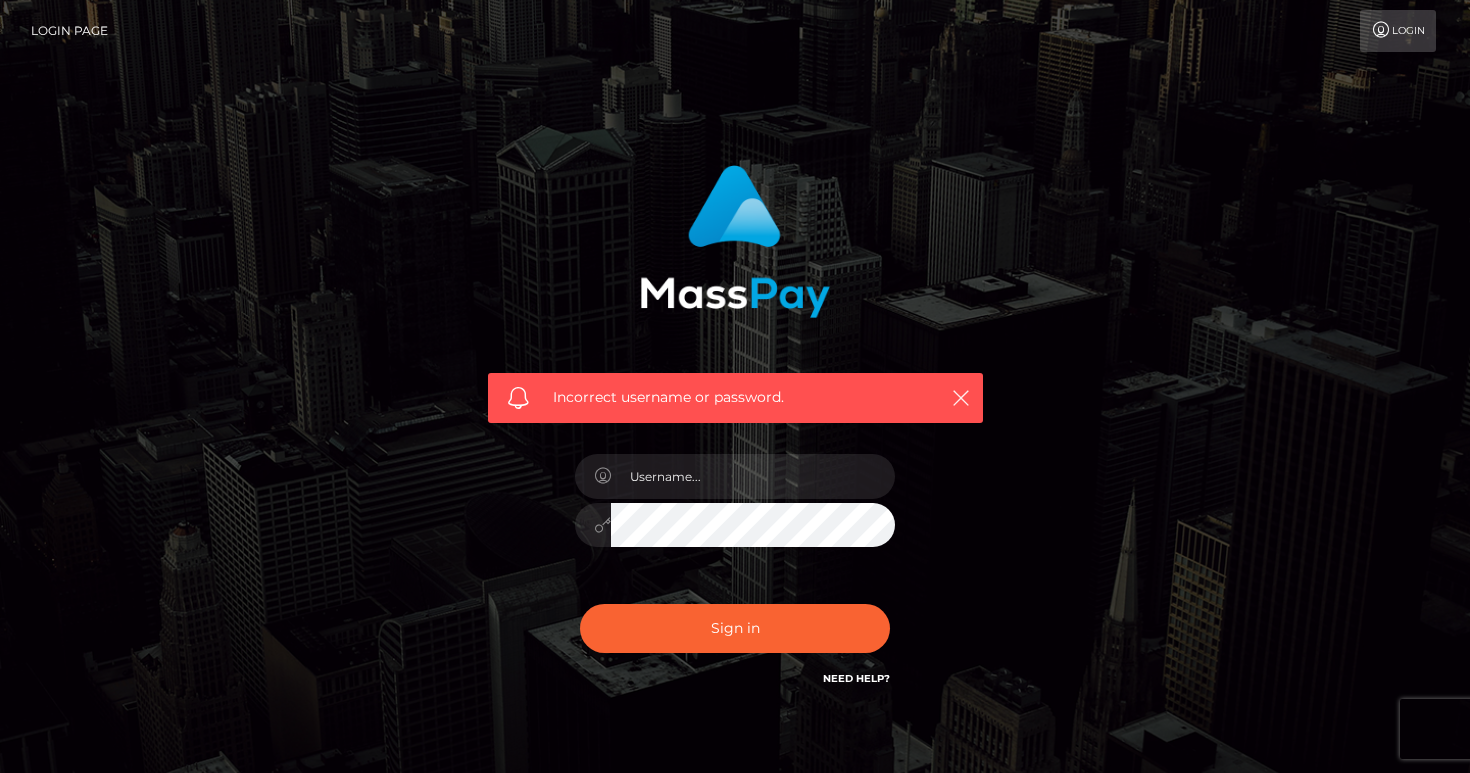 scroll, scrollTop: 0, scrollLeft: 0, axis: both 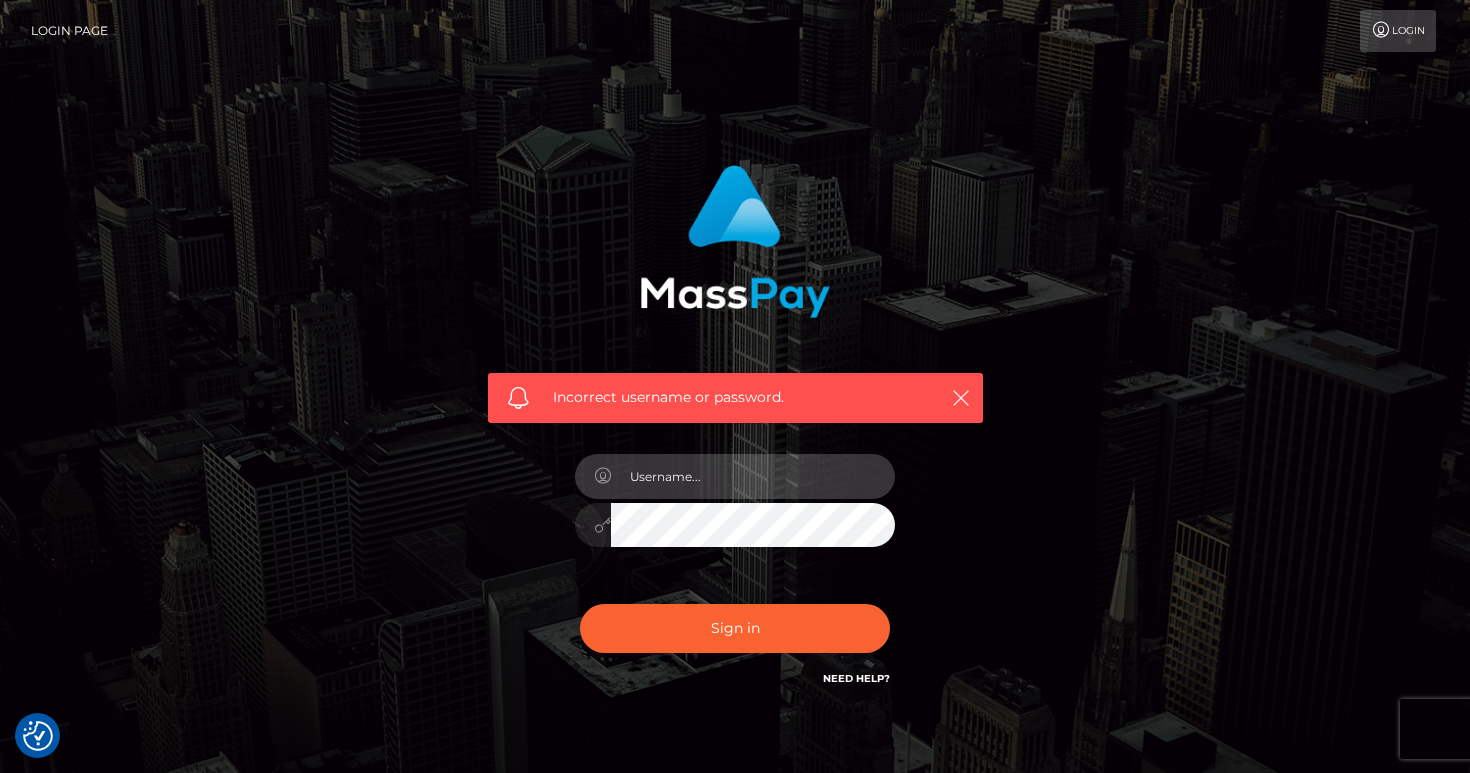 click at bounding box center [753, 476] 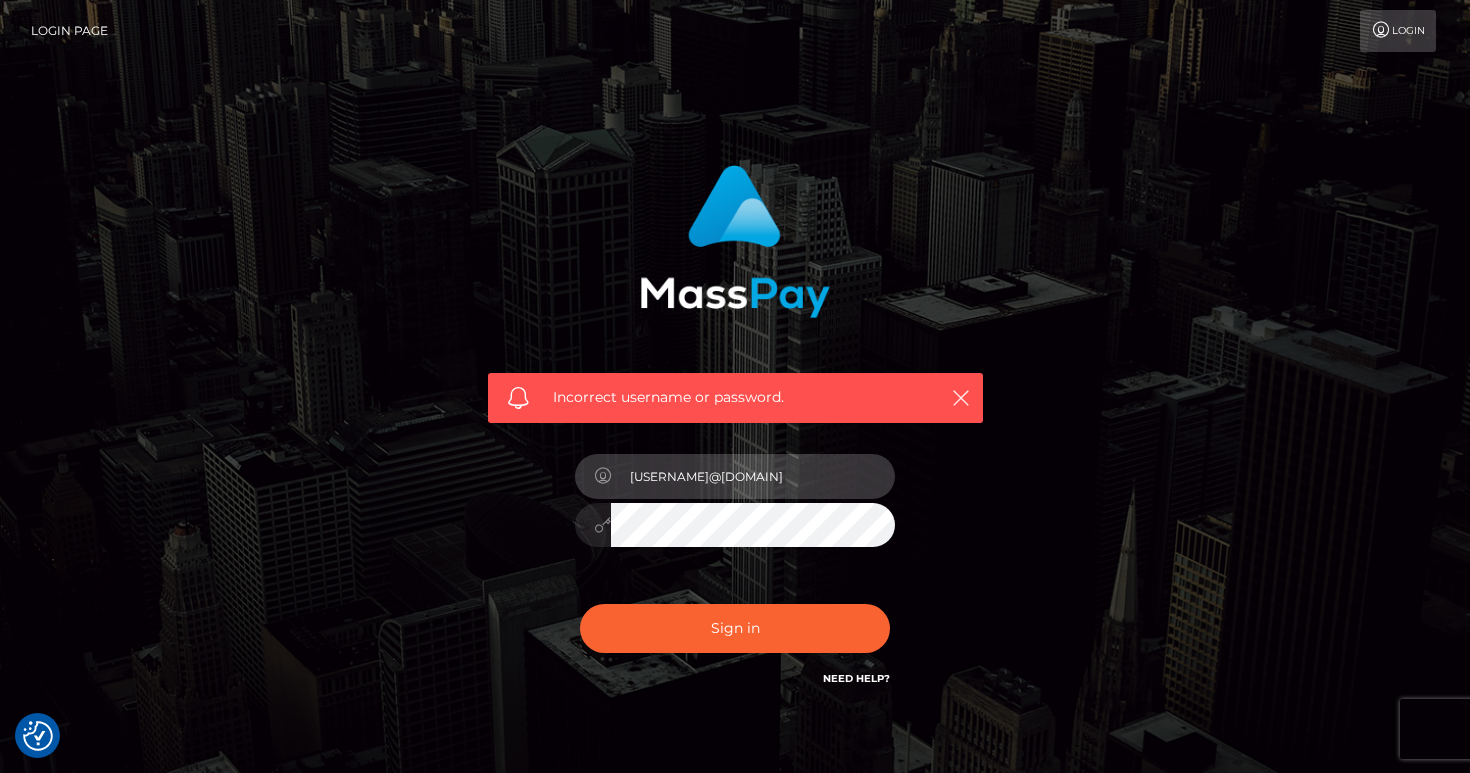 type on "goddesscece90s@gmail.com" 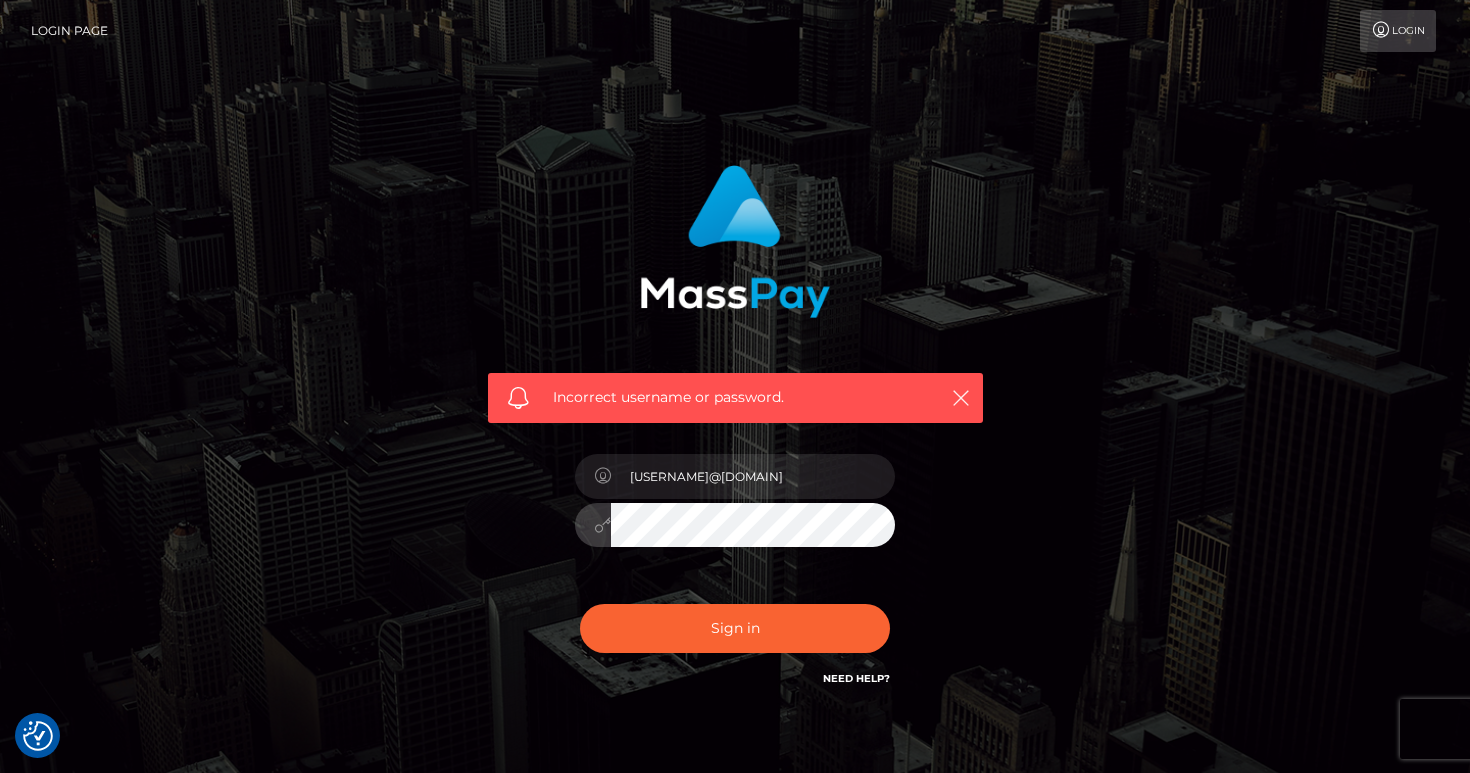 click on "Sign in" at bounding box center [735, 628] 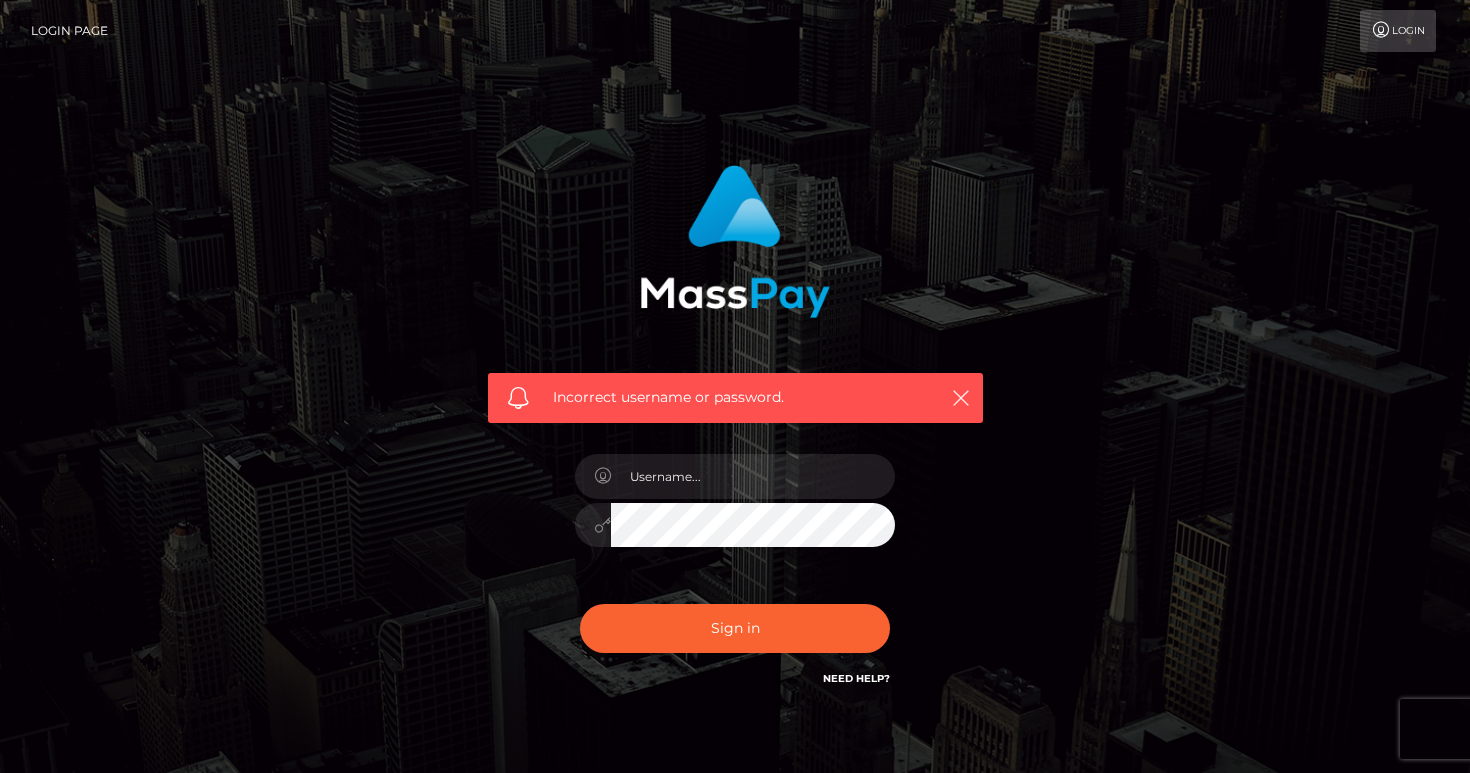 scroll, scrollTop: 0, scrollLeft: 0, axis: both 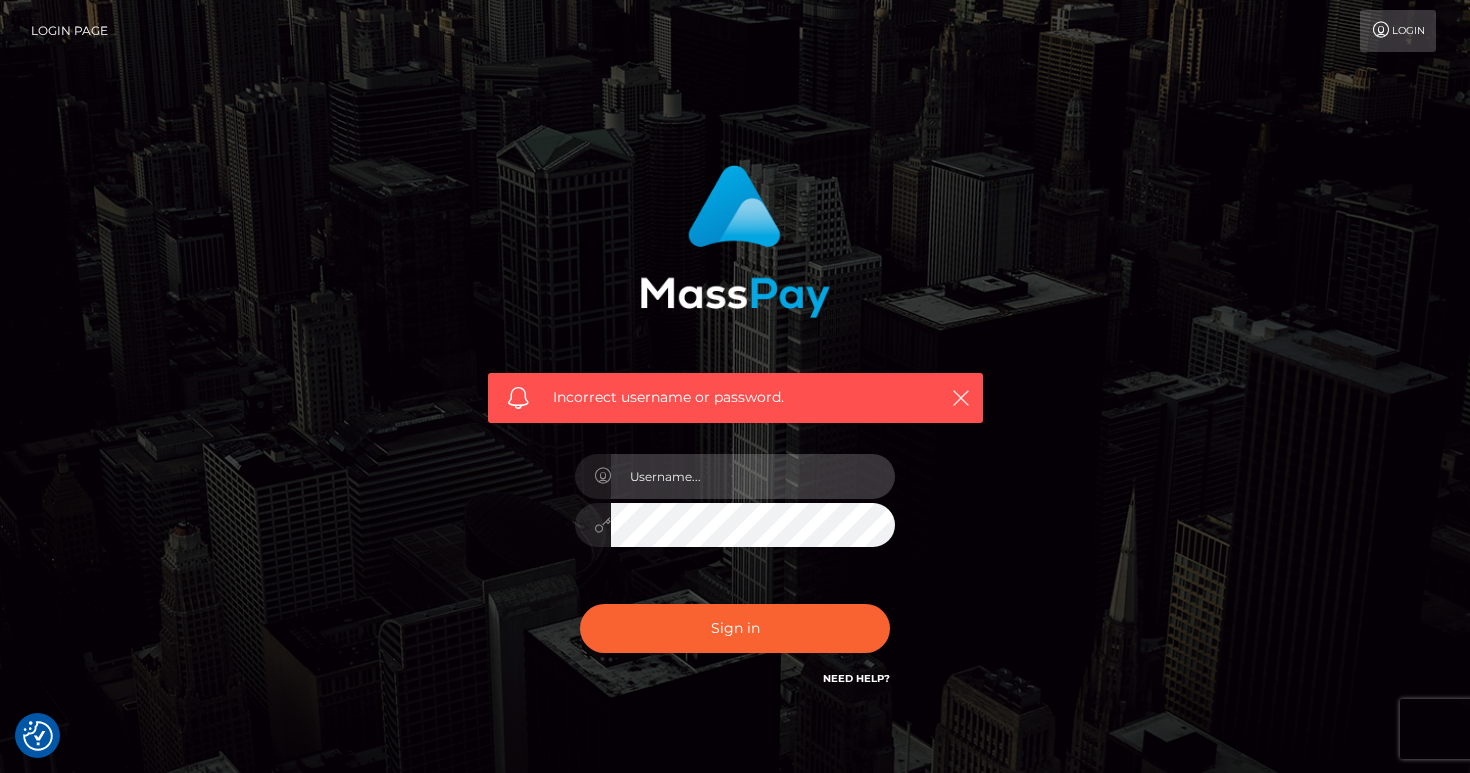 click at bounding box center [753, 476] 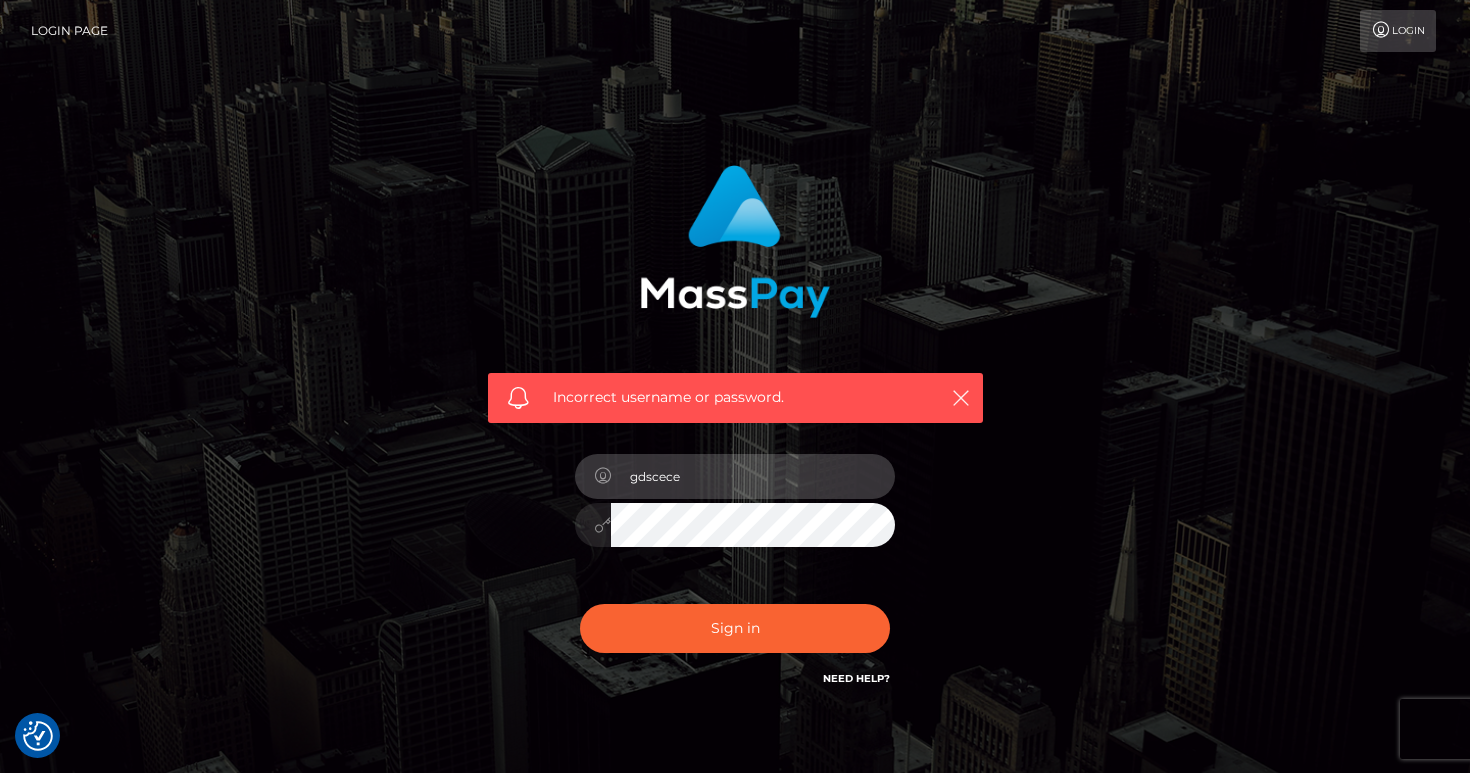 type on "gdscece" 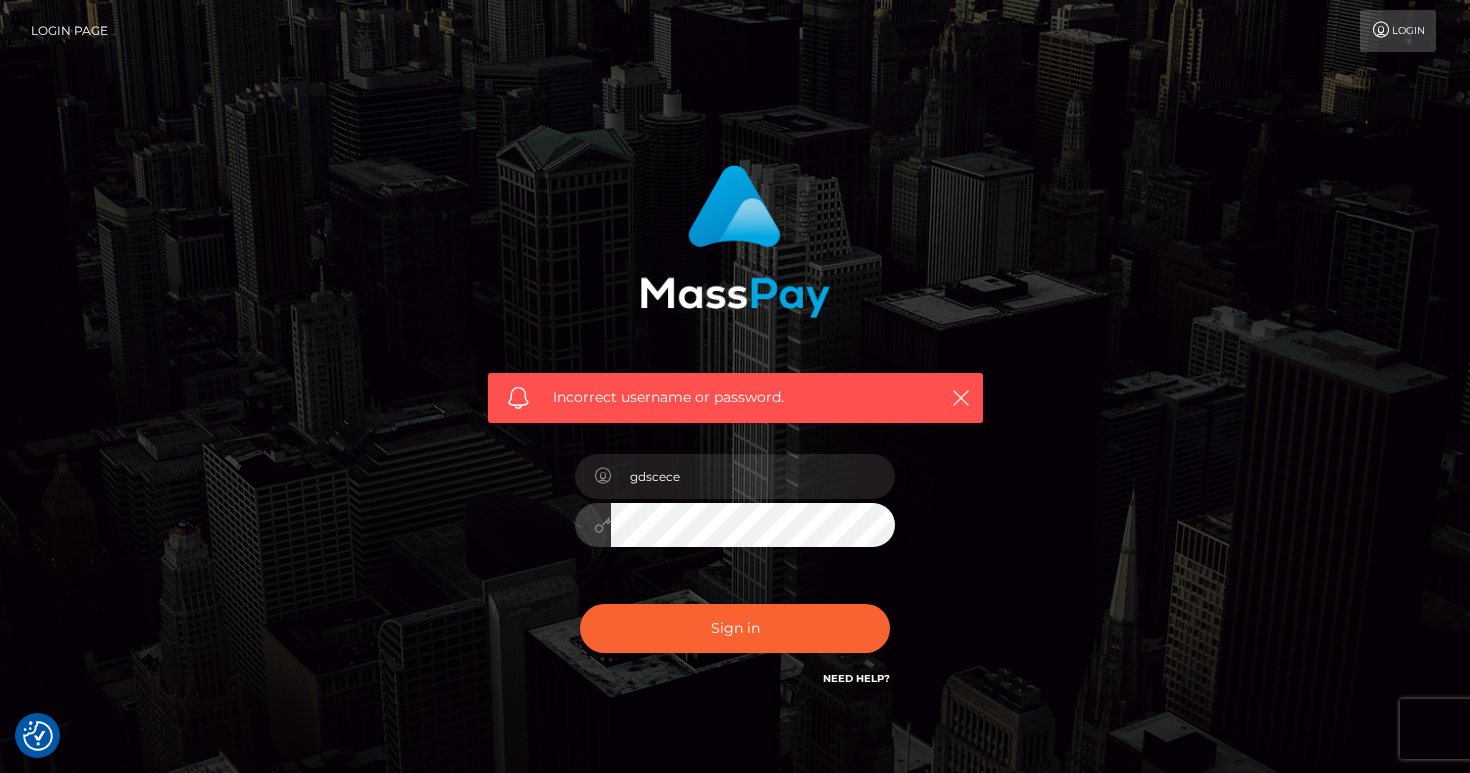 click on "Sign in" at bounding box center (735, 628) 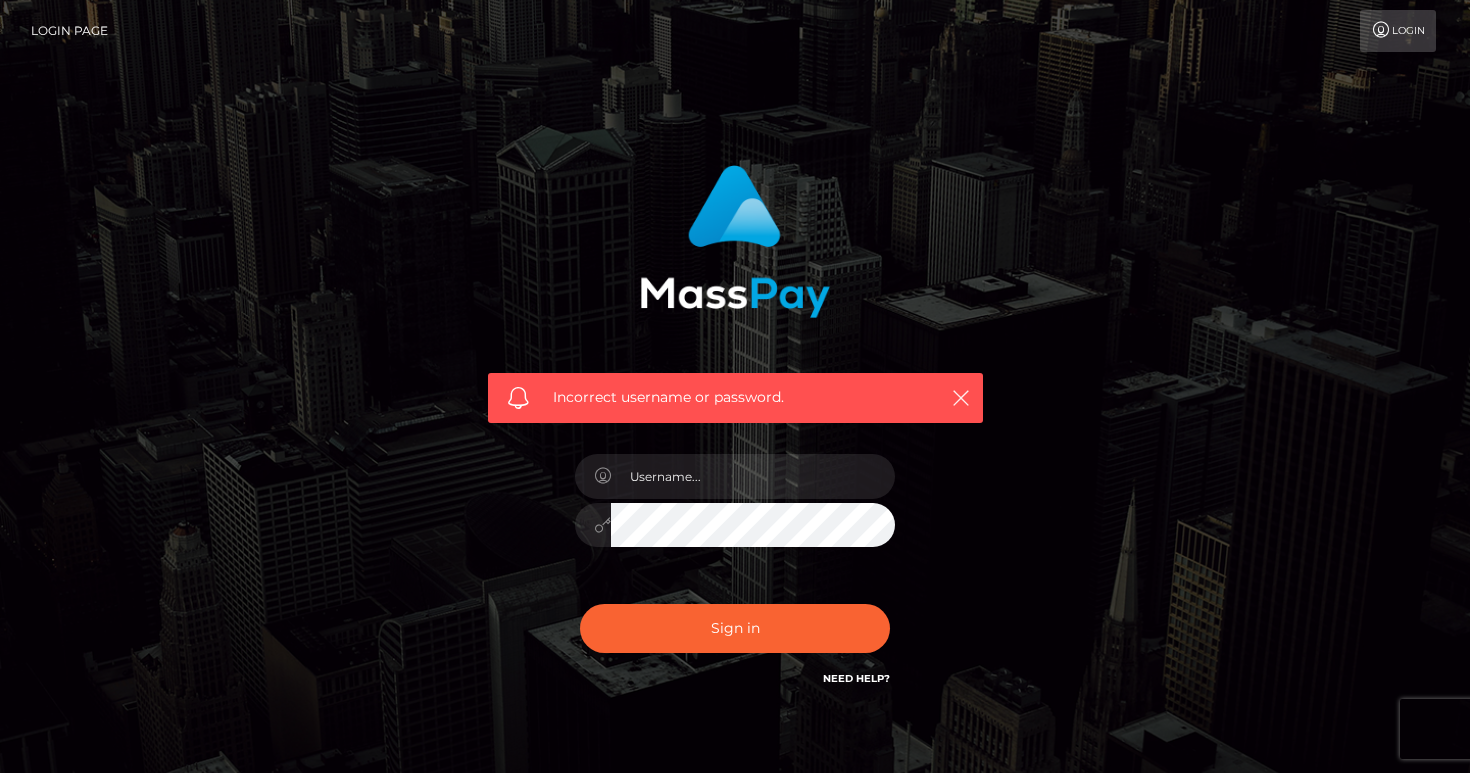 scroll, scrollTop: 0, scrollLeft: 0, axis: both 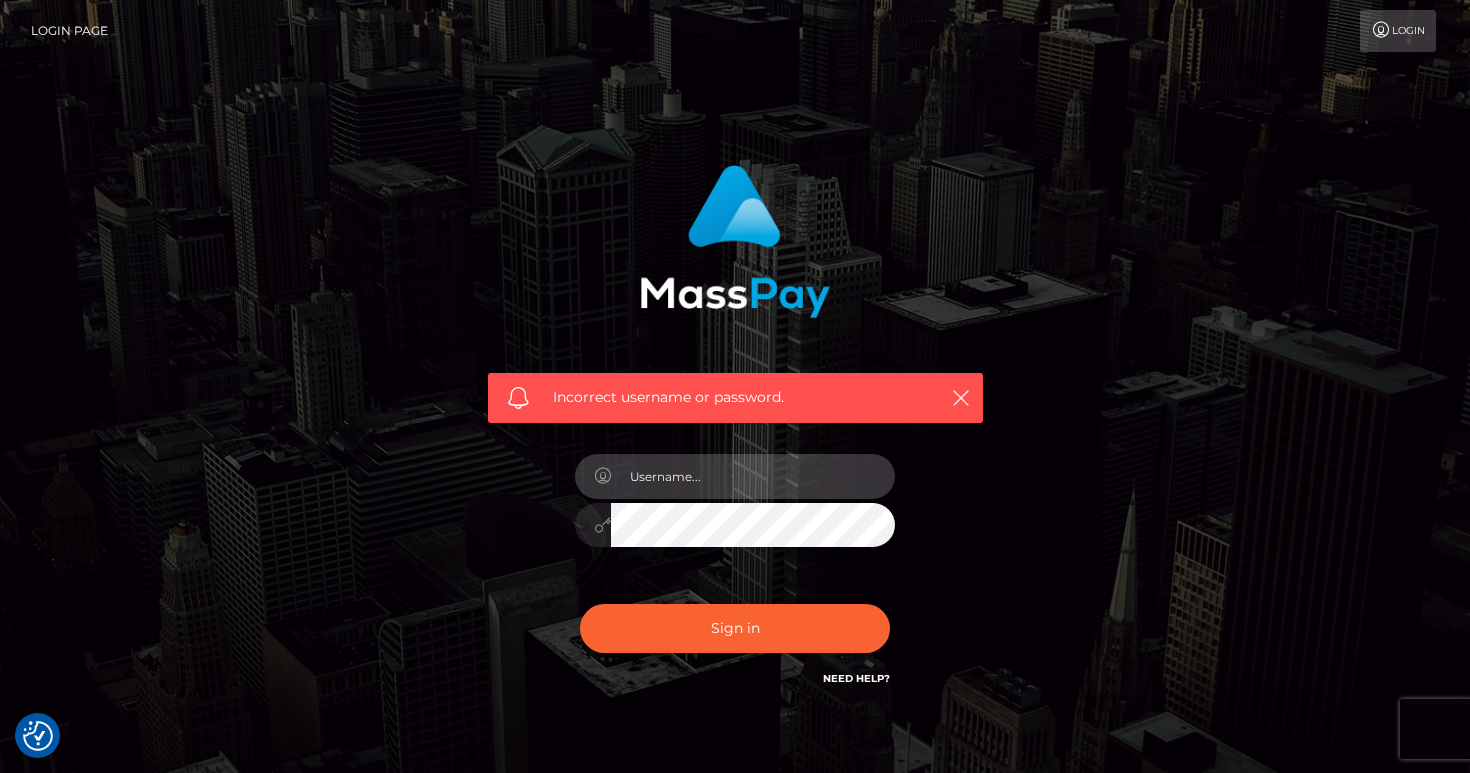 click at bounding box center [753, 476] 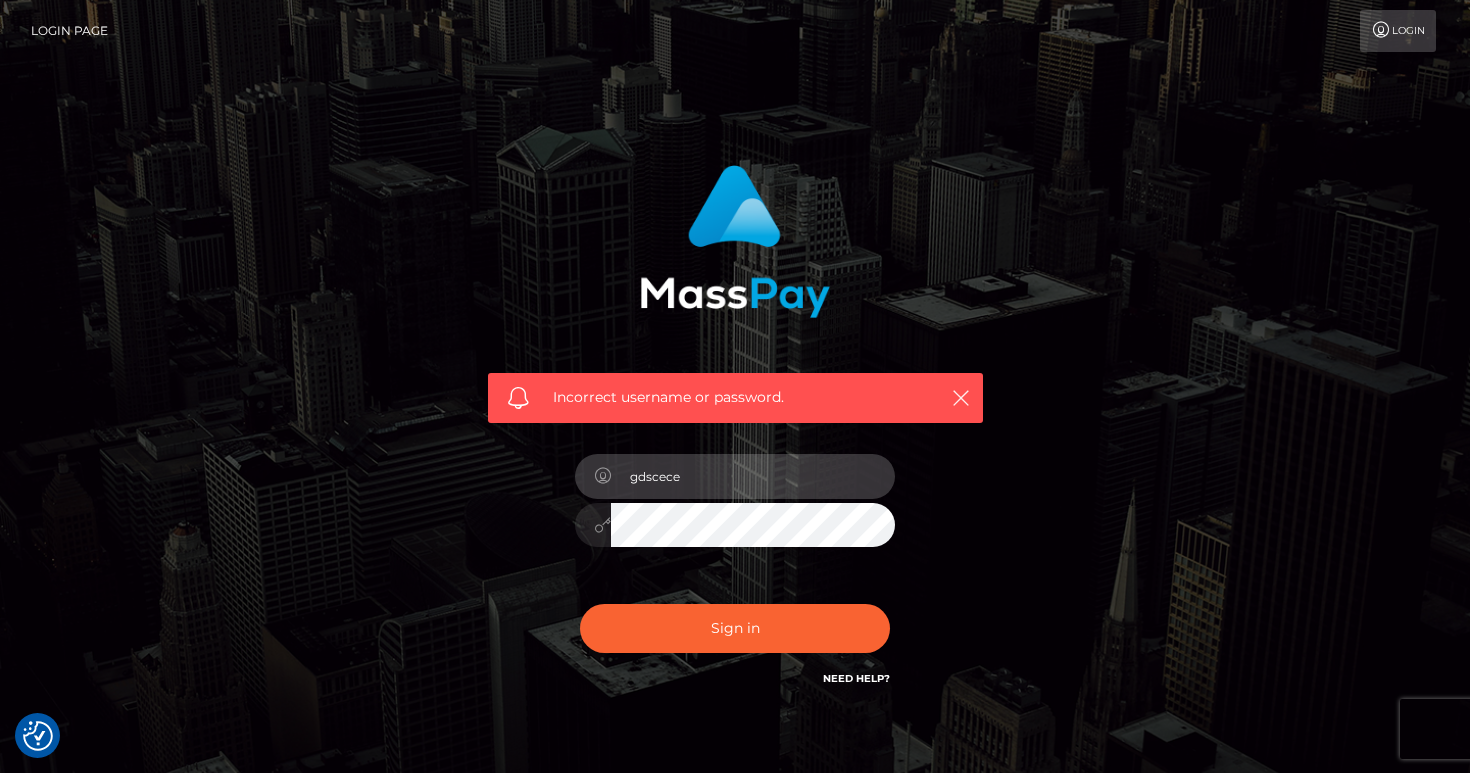 type on "gdscece" 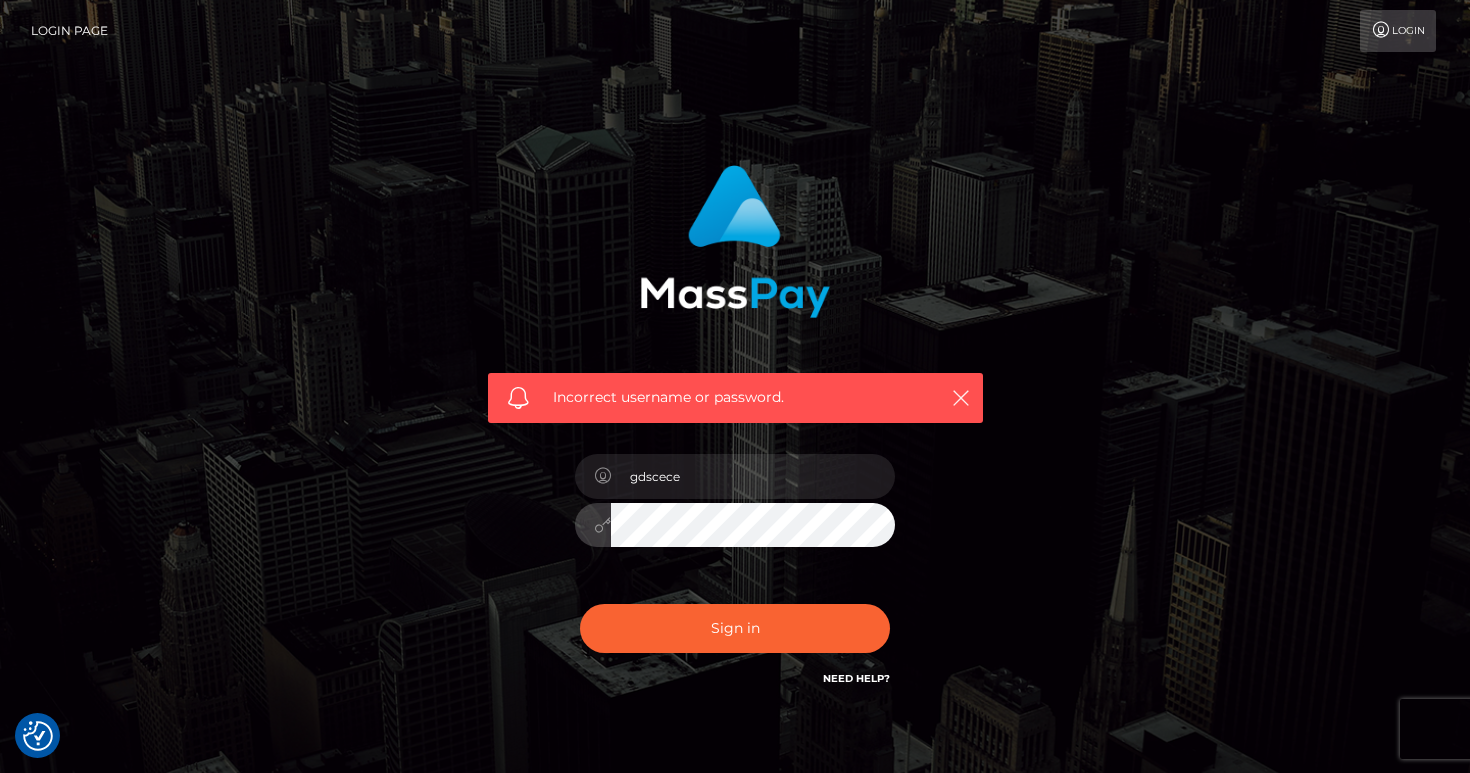 click on "Sign in" at bounding box center [735, 628] 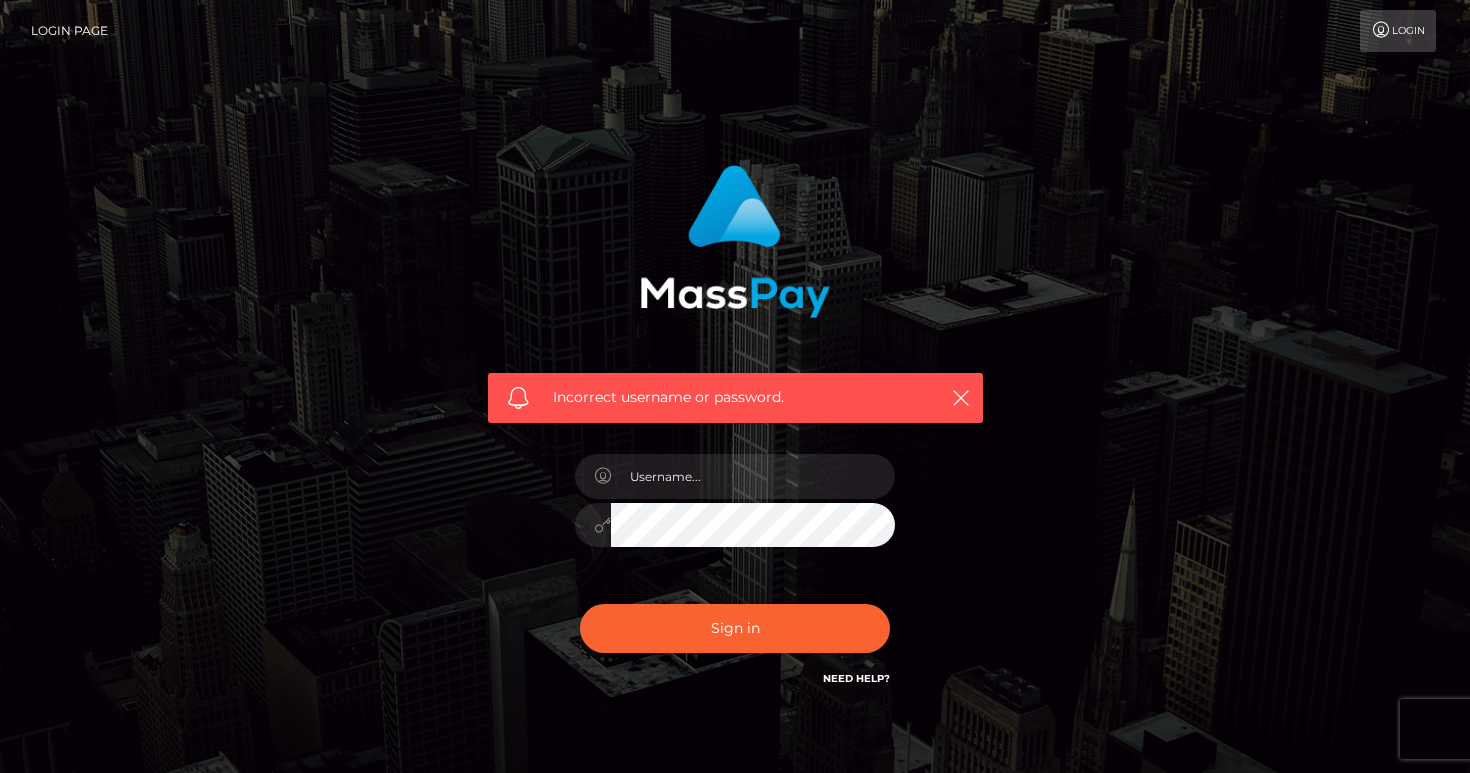 scroll, scrollTop: 0, scrollLeft: 0, axis: both 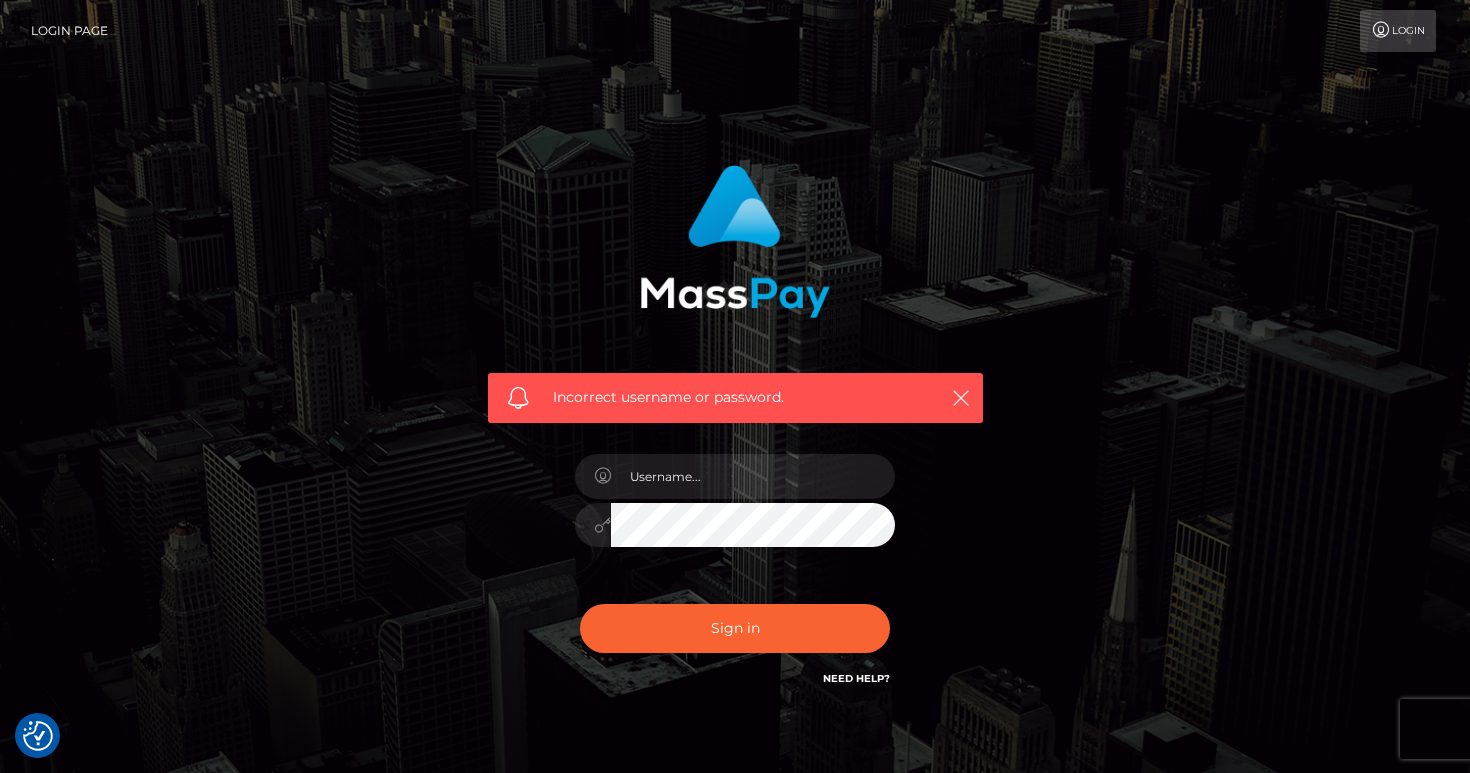 click on "Sign in
Need
Help?" at bounding box center [735, 636] 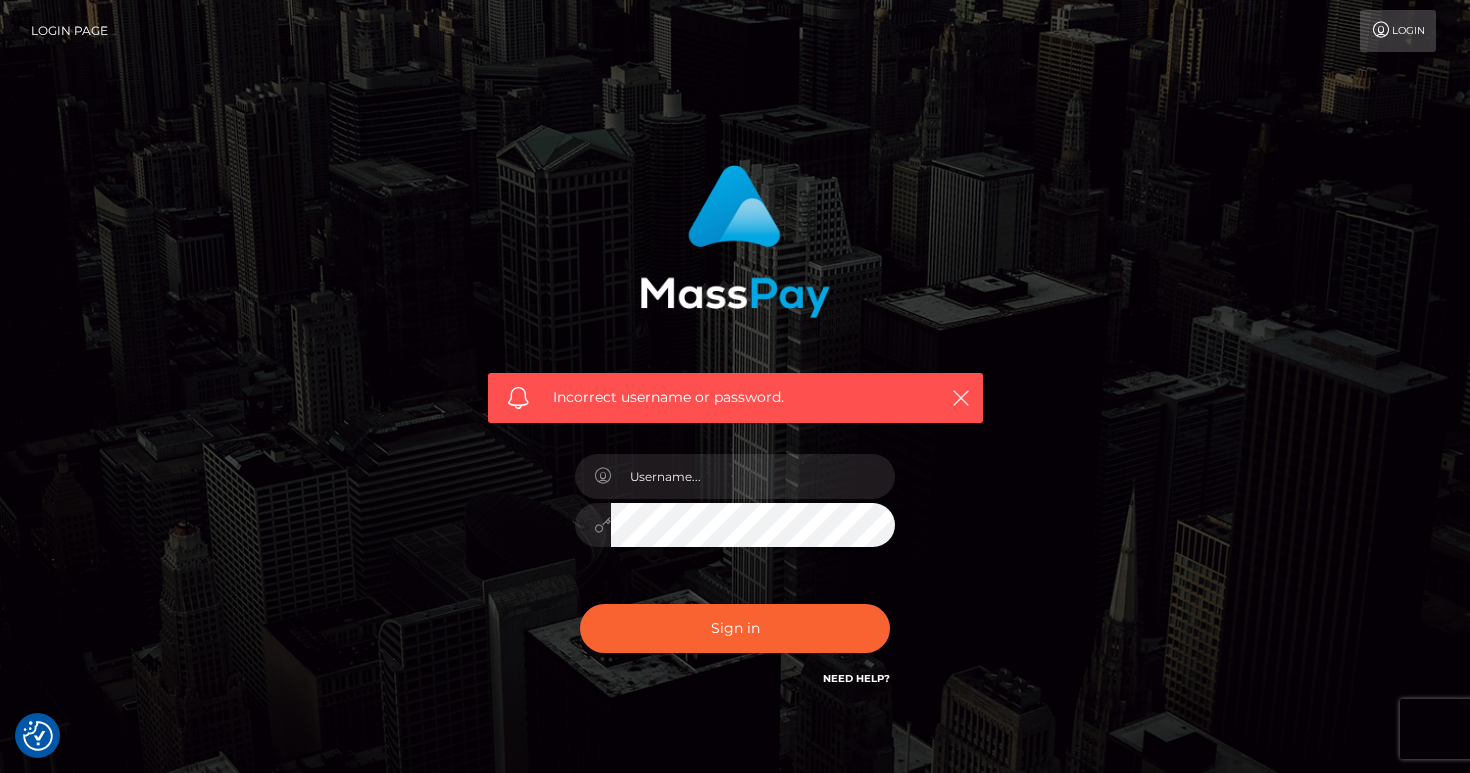 click on "Need
Help?" at bounding box center [856, 678] 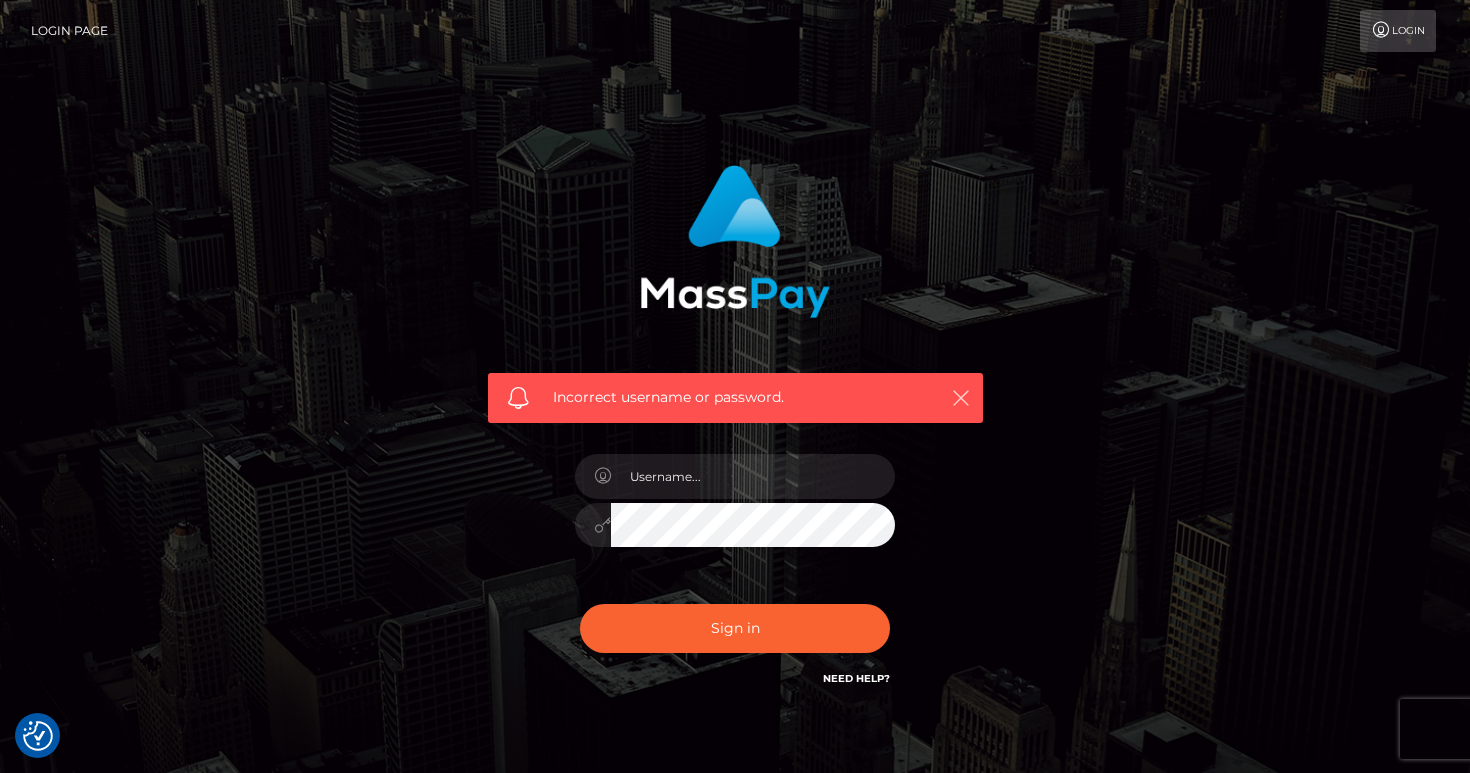 click at bounding box center (961, 398) 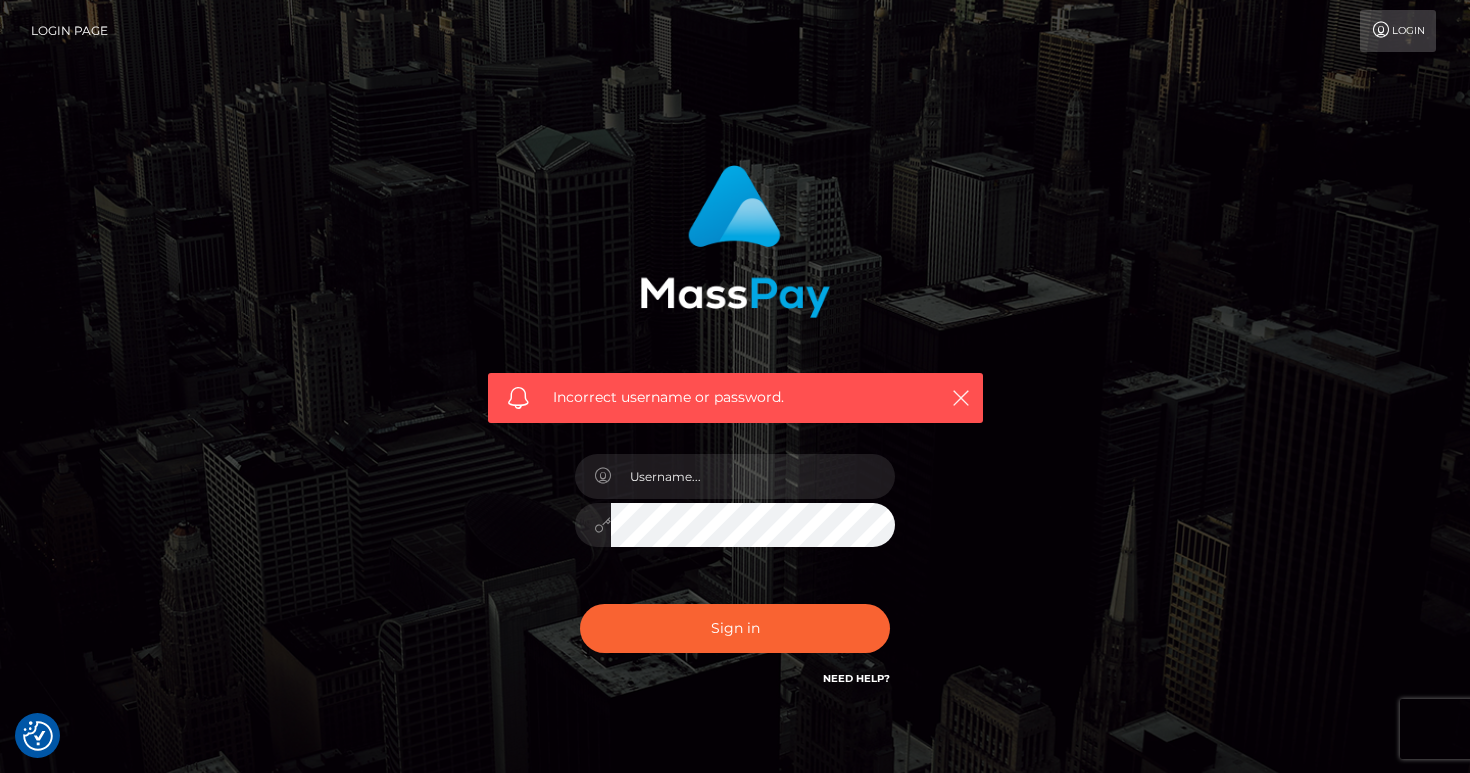 click on "Need
Help?" at bounding box center [856, 681] 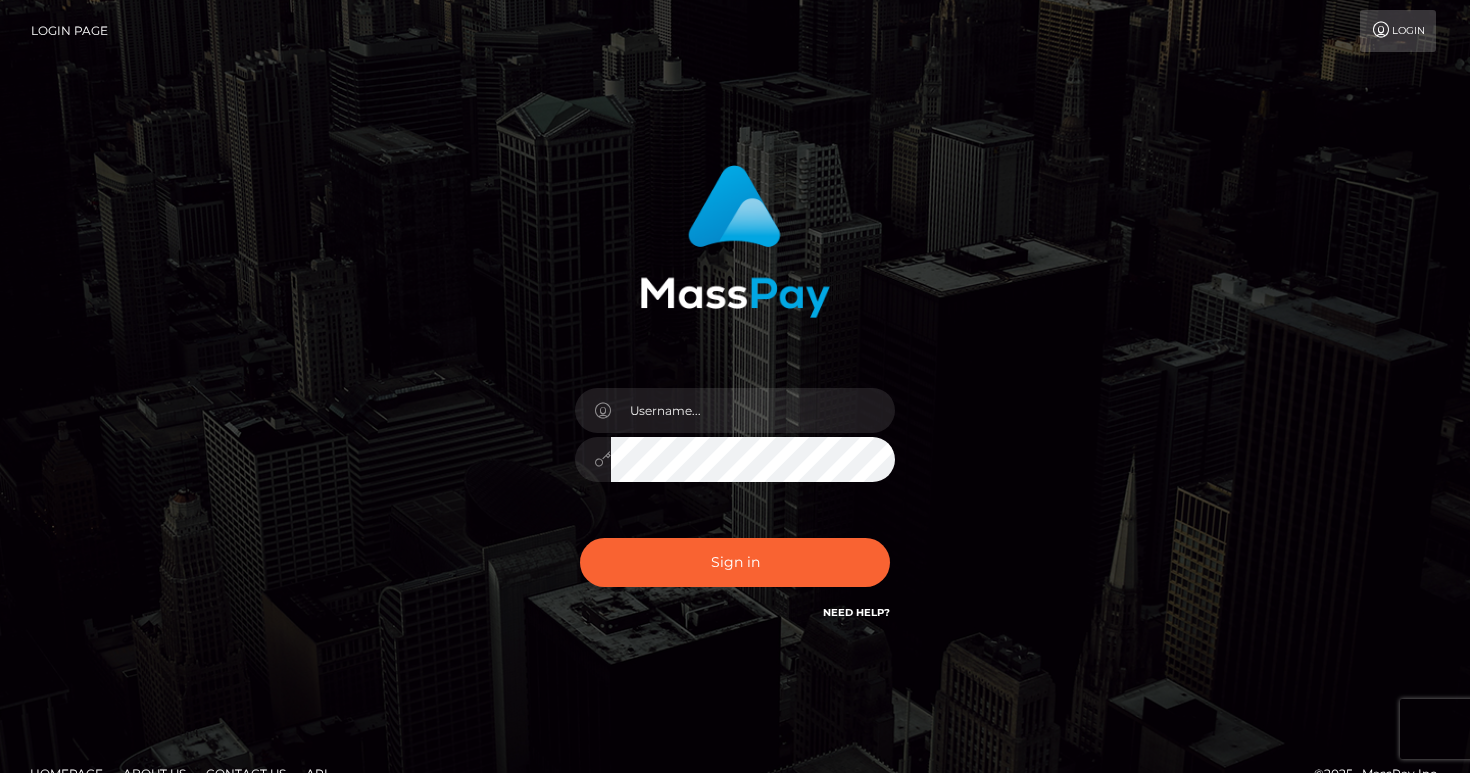scroll, scrollTop: 0, scrollLeft: 0, axis: both 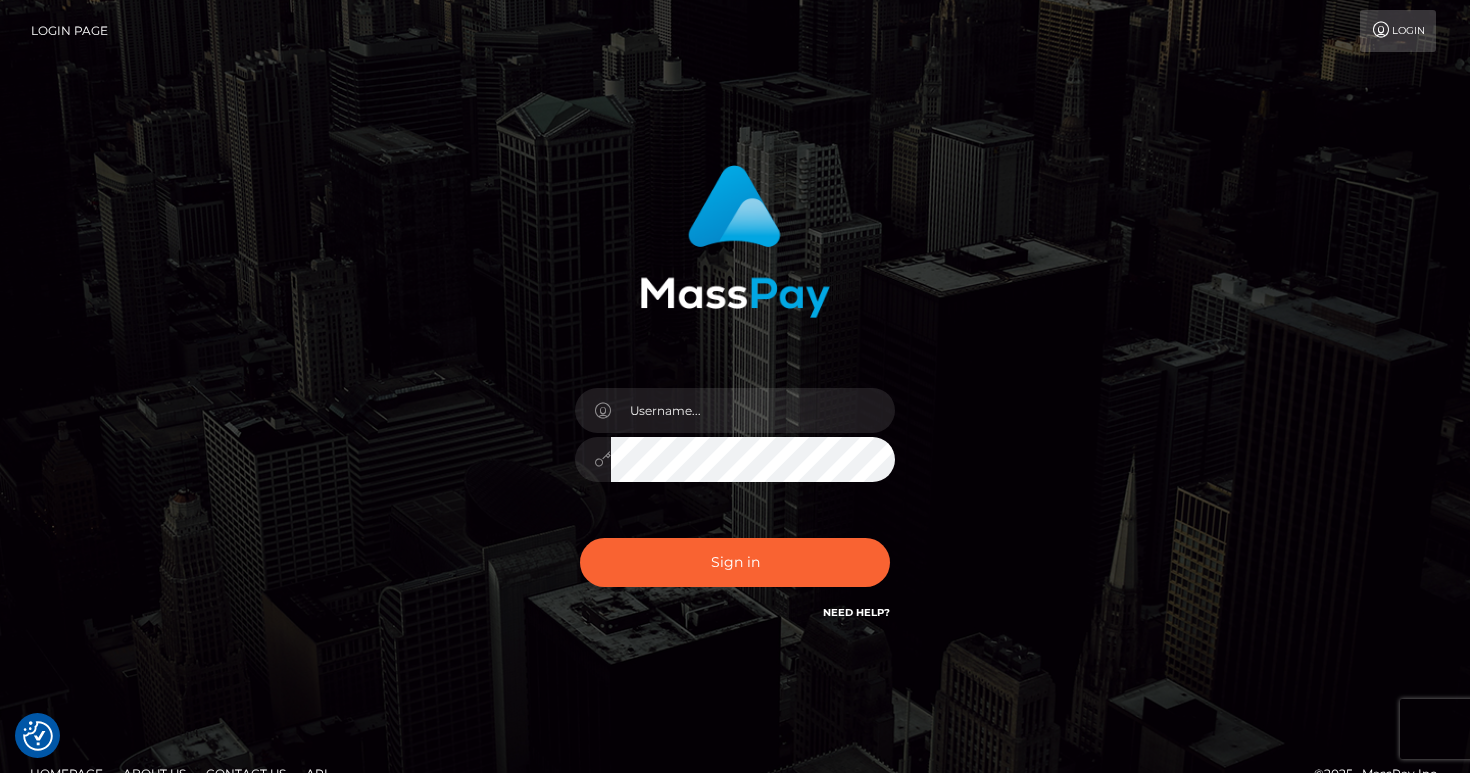 click on "Need
Help?" at bounding box center [856, 611] 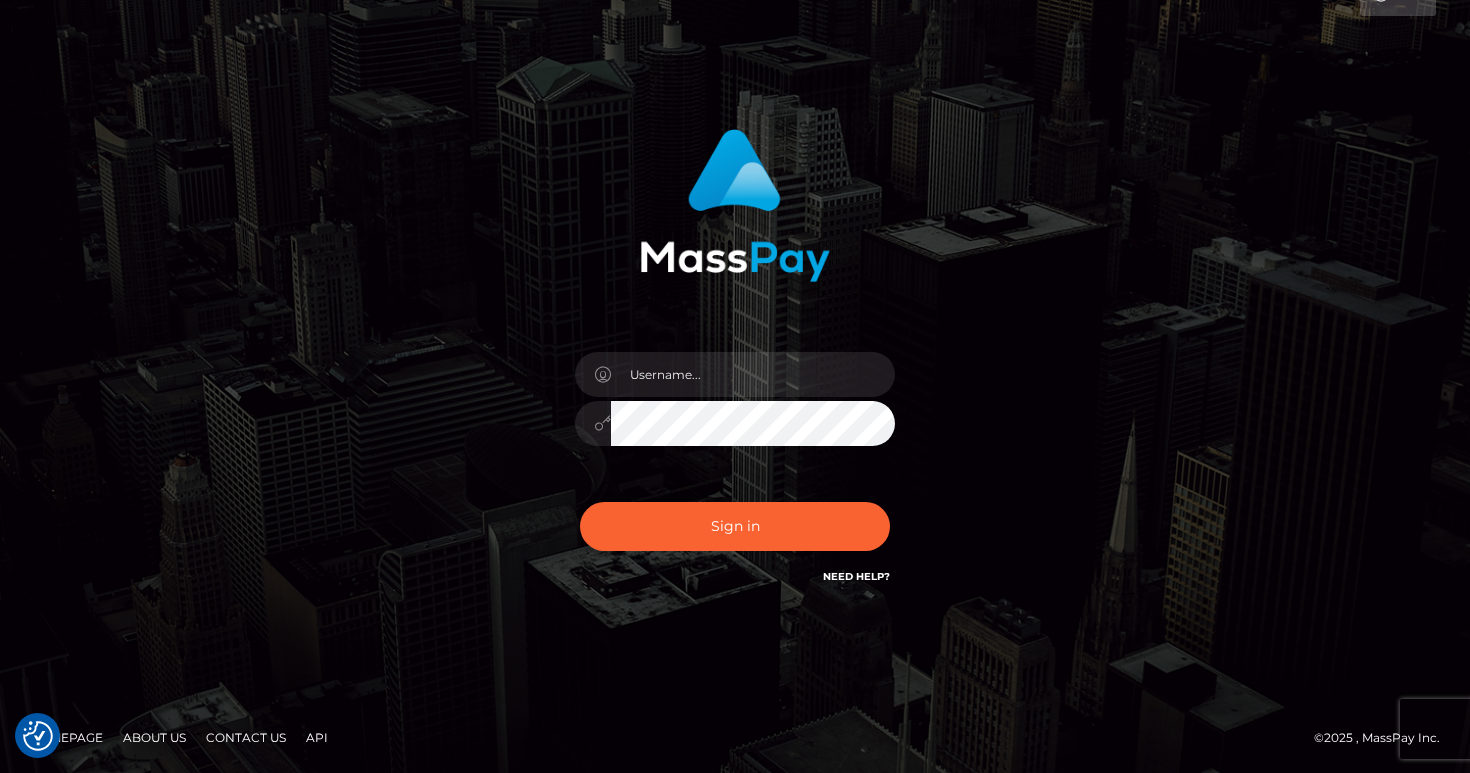 scroll, scrollTop: 0, scrollLeft: 0, axis: both 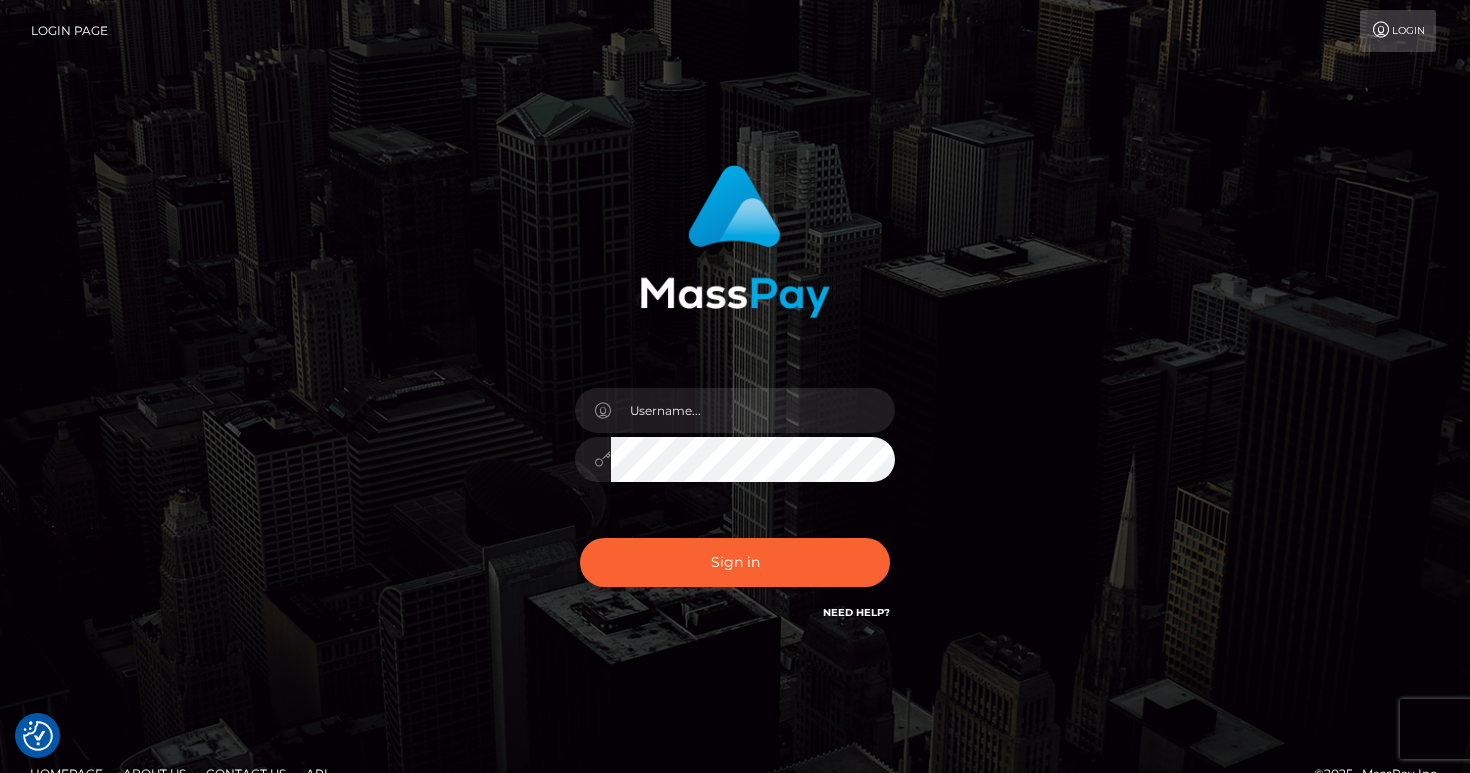 click on "Need
Help?" at bounding box center (856, 612) 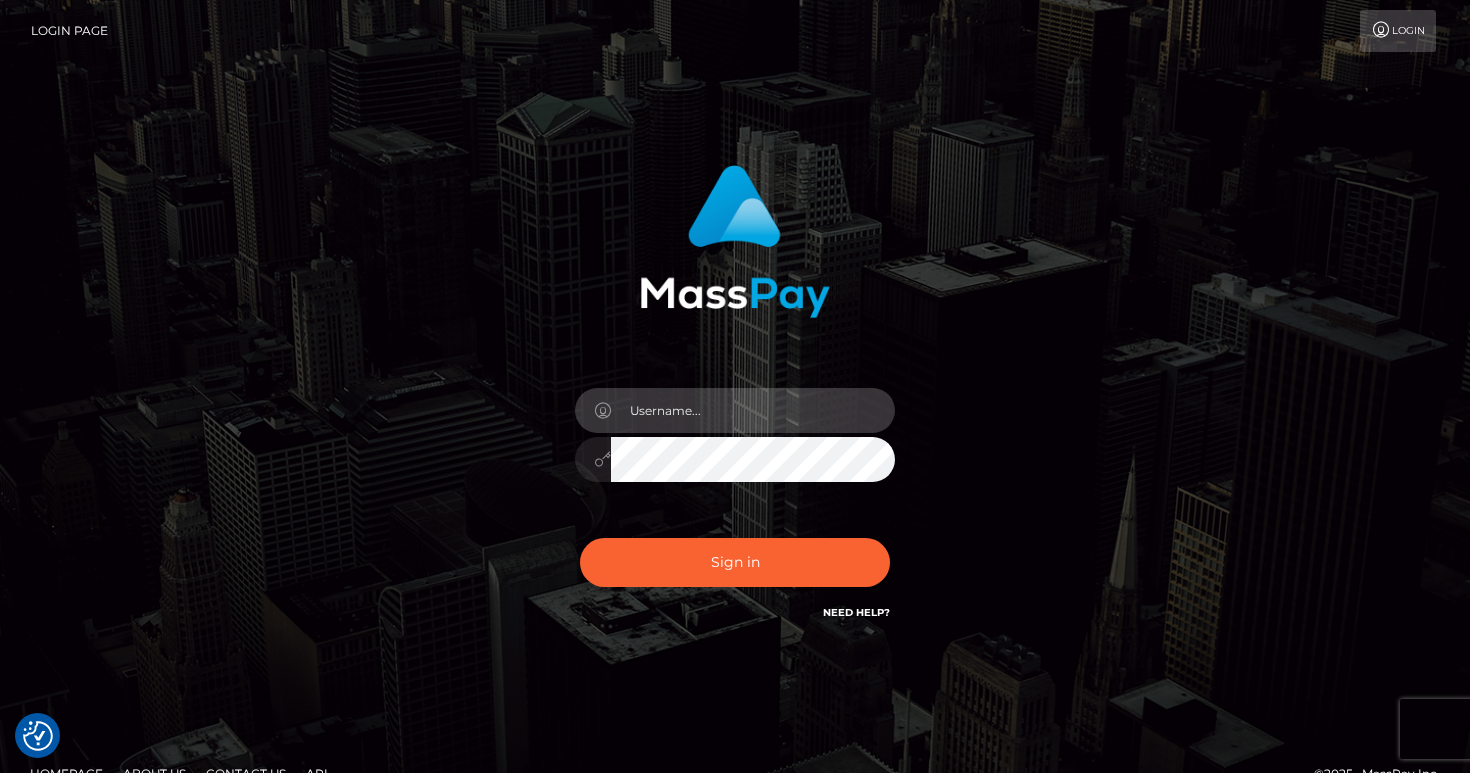 click at bounding box center [753, 410] 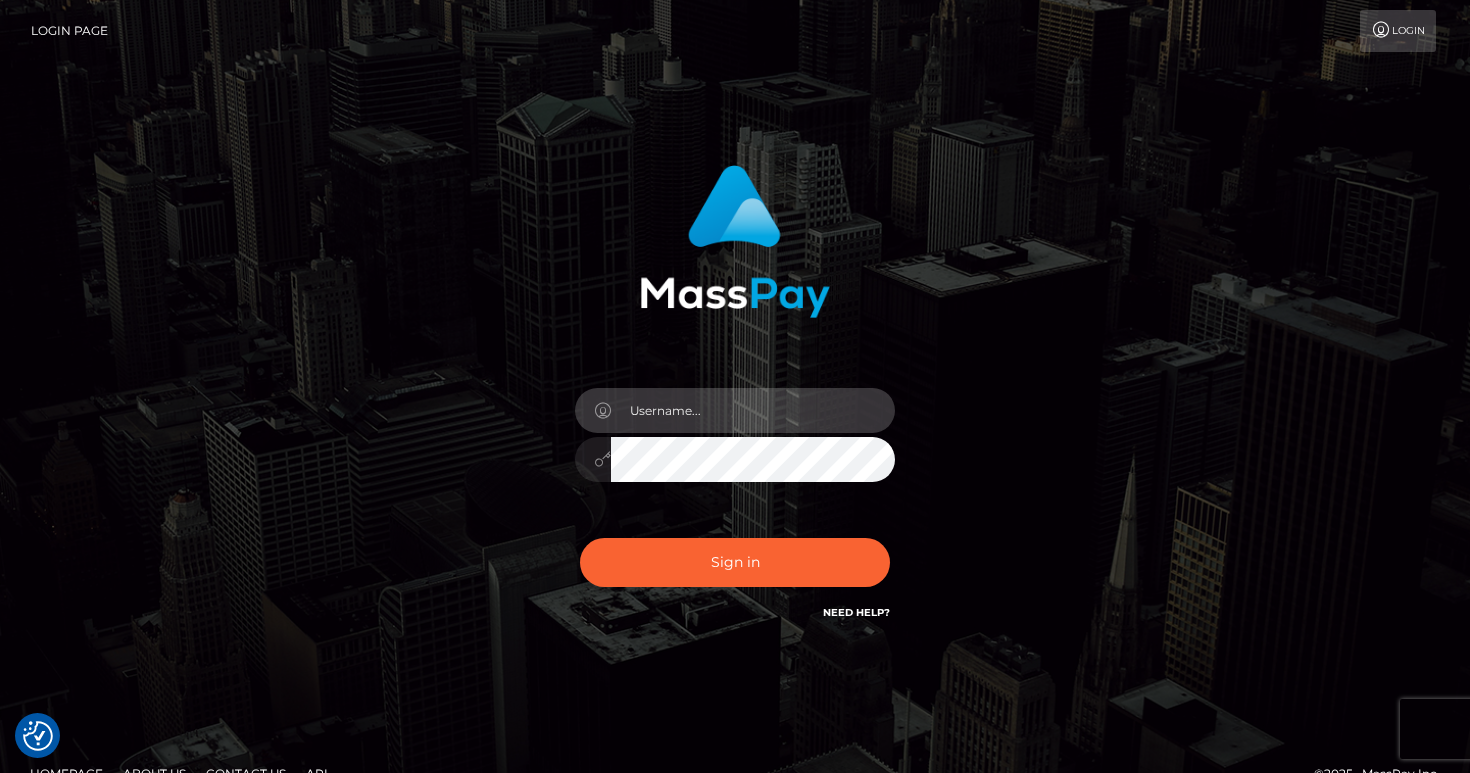 type on "cassidycutter" 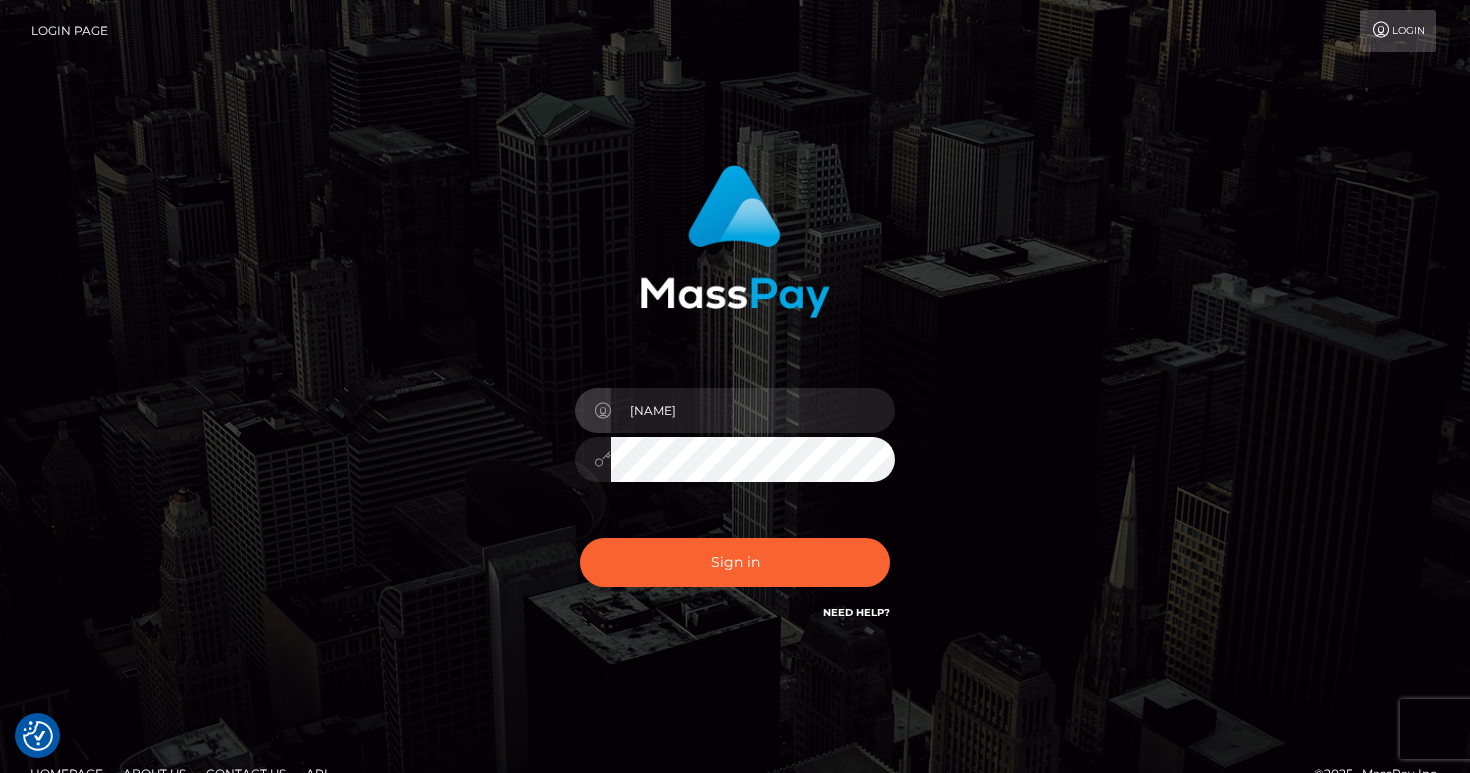 click on "cassidycutter" at bounding box center [735, 449] 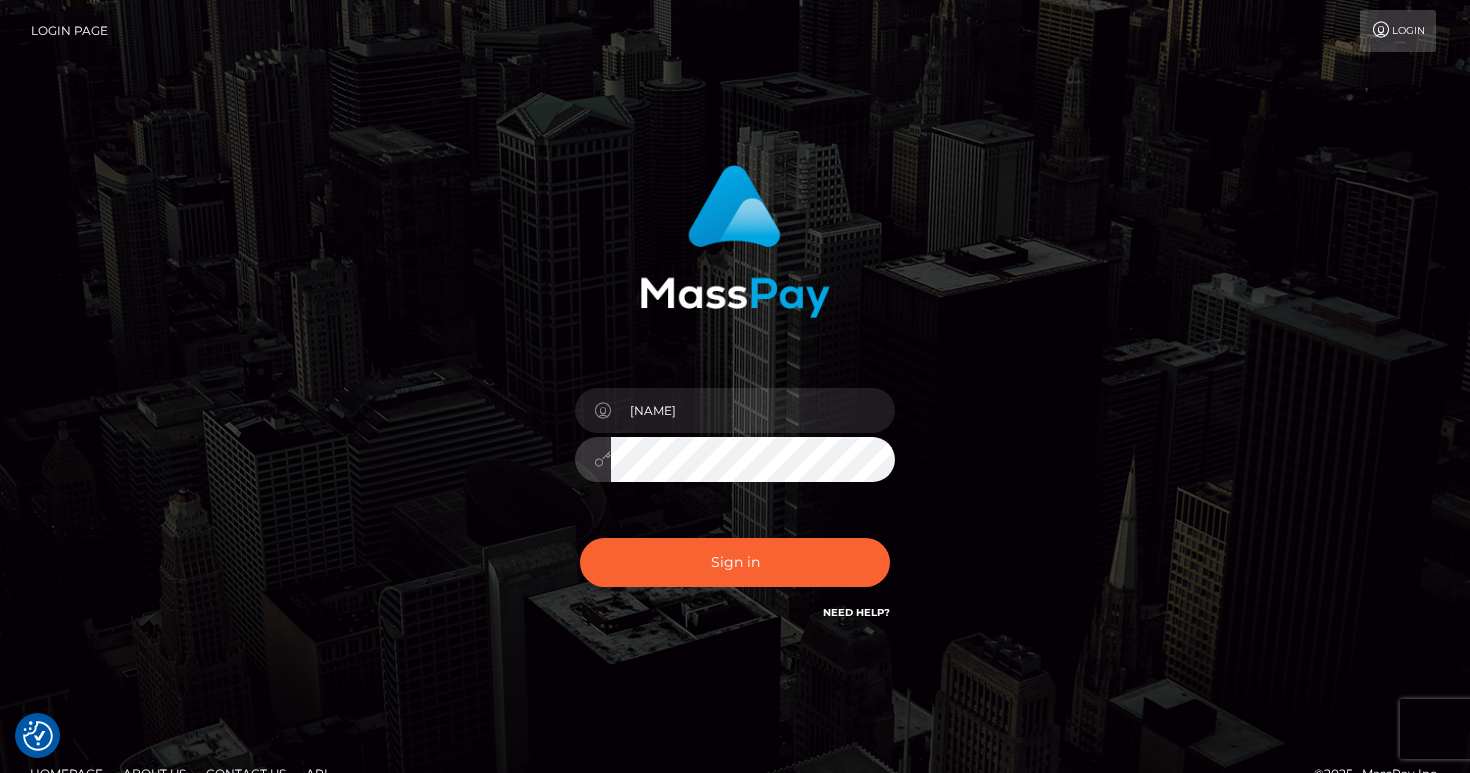 click on "Sign in" at bounding box center (735, 562) 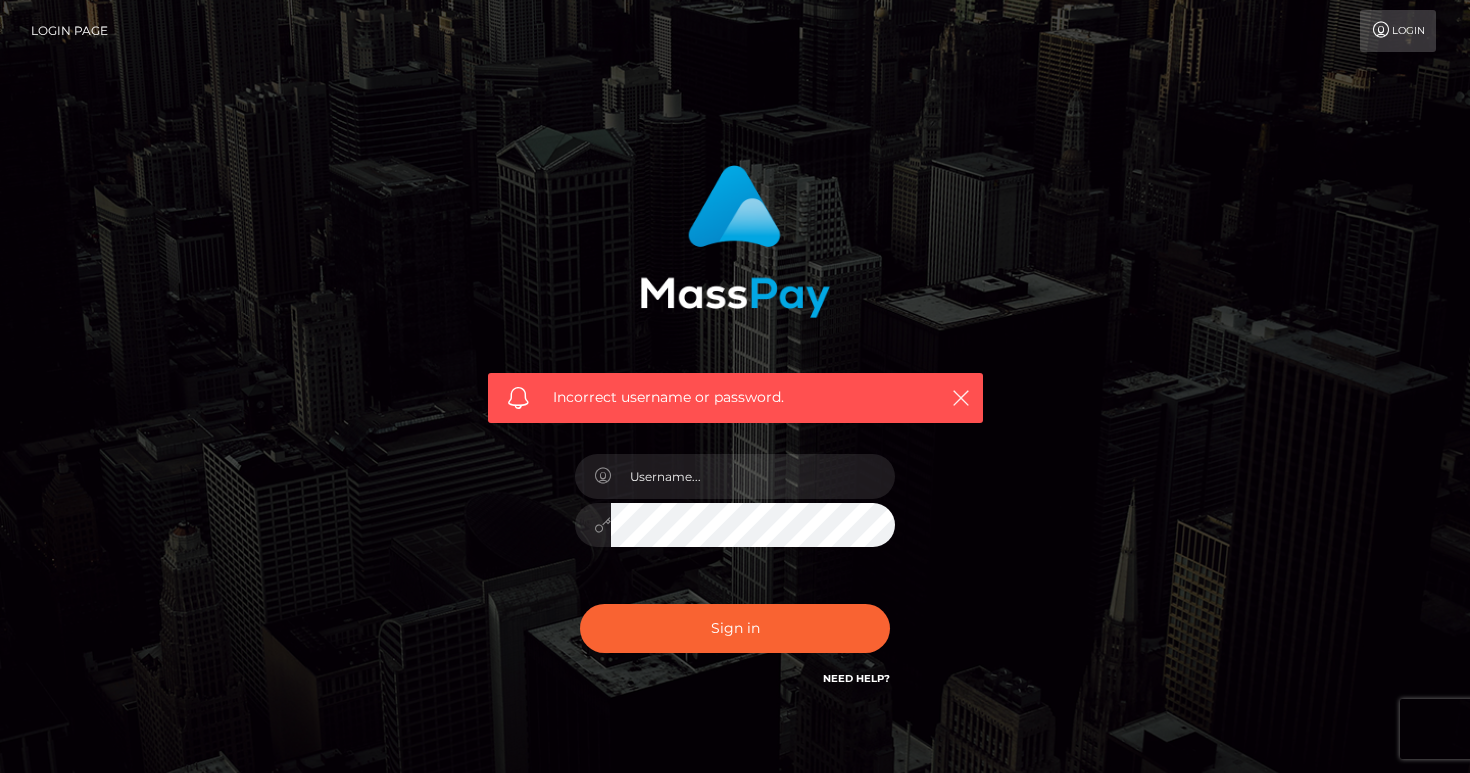 scroll, scrollTop: 0, scrollLeft: 0, axis: both 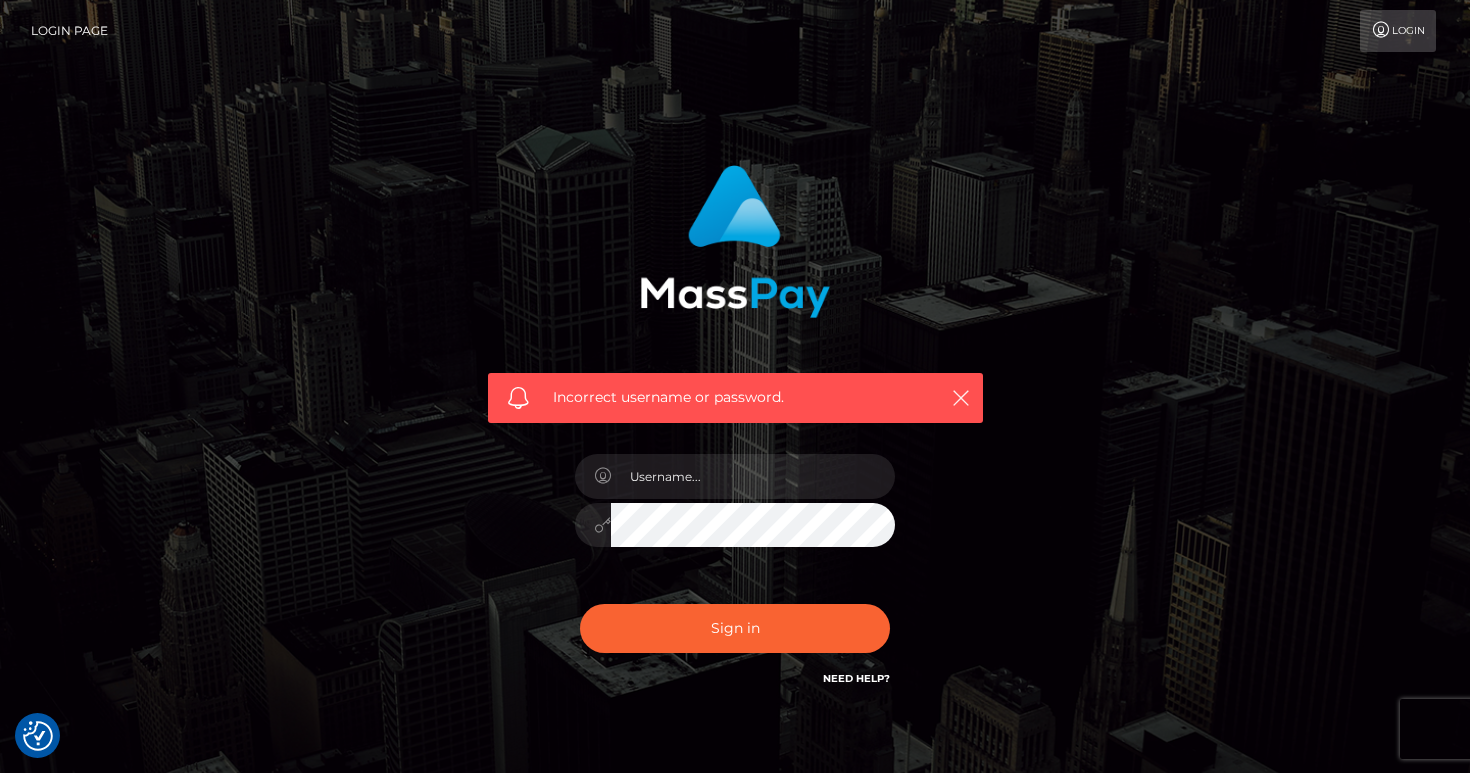 click on "Need
Help?" at bounding box center (856, 681) 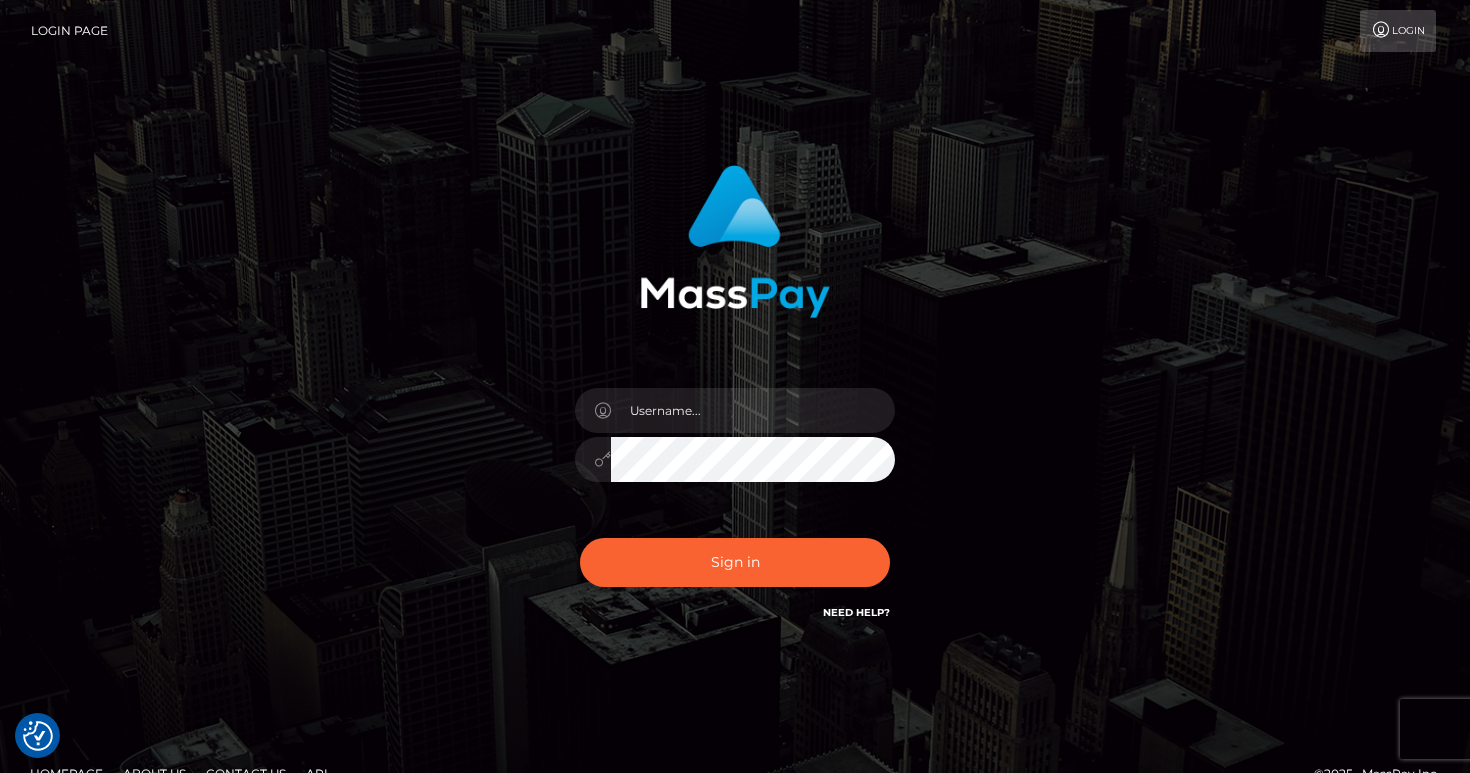 scroll, scrollTop: 0, scrollLeft: 0, axis: both 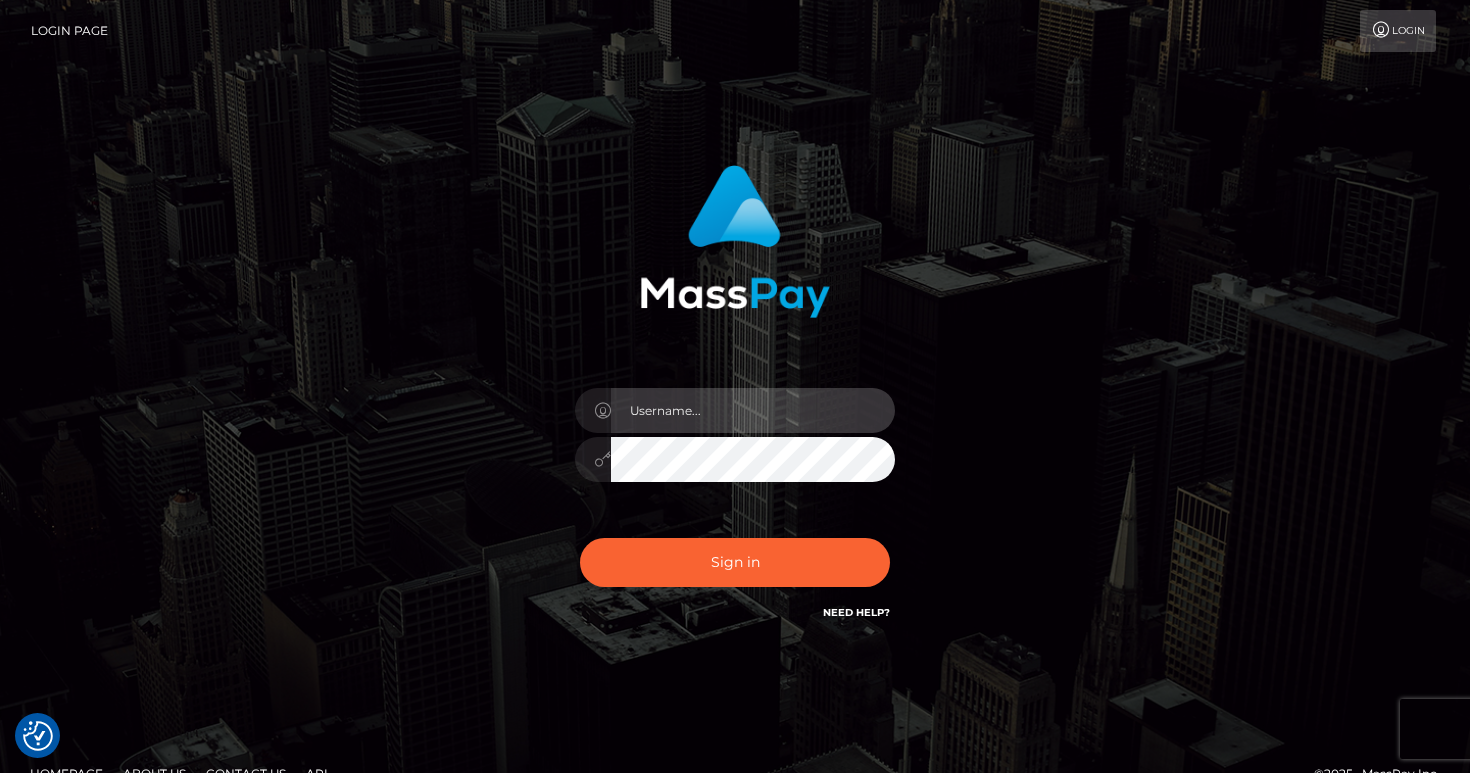click at bounding box center [753, 410] 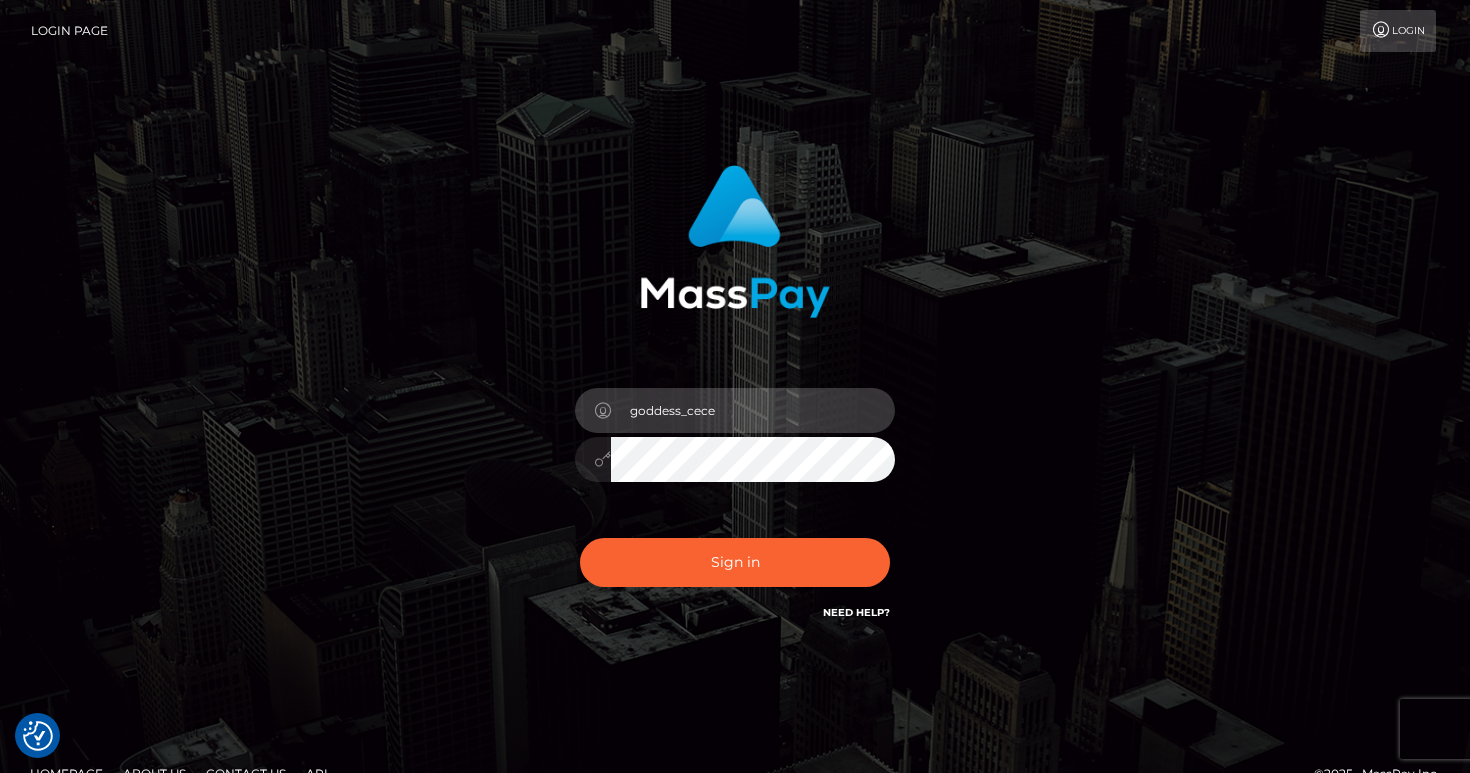 type on "goddess_cece" 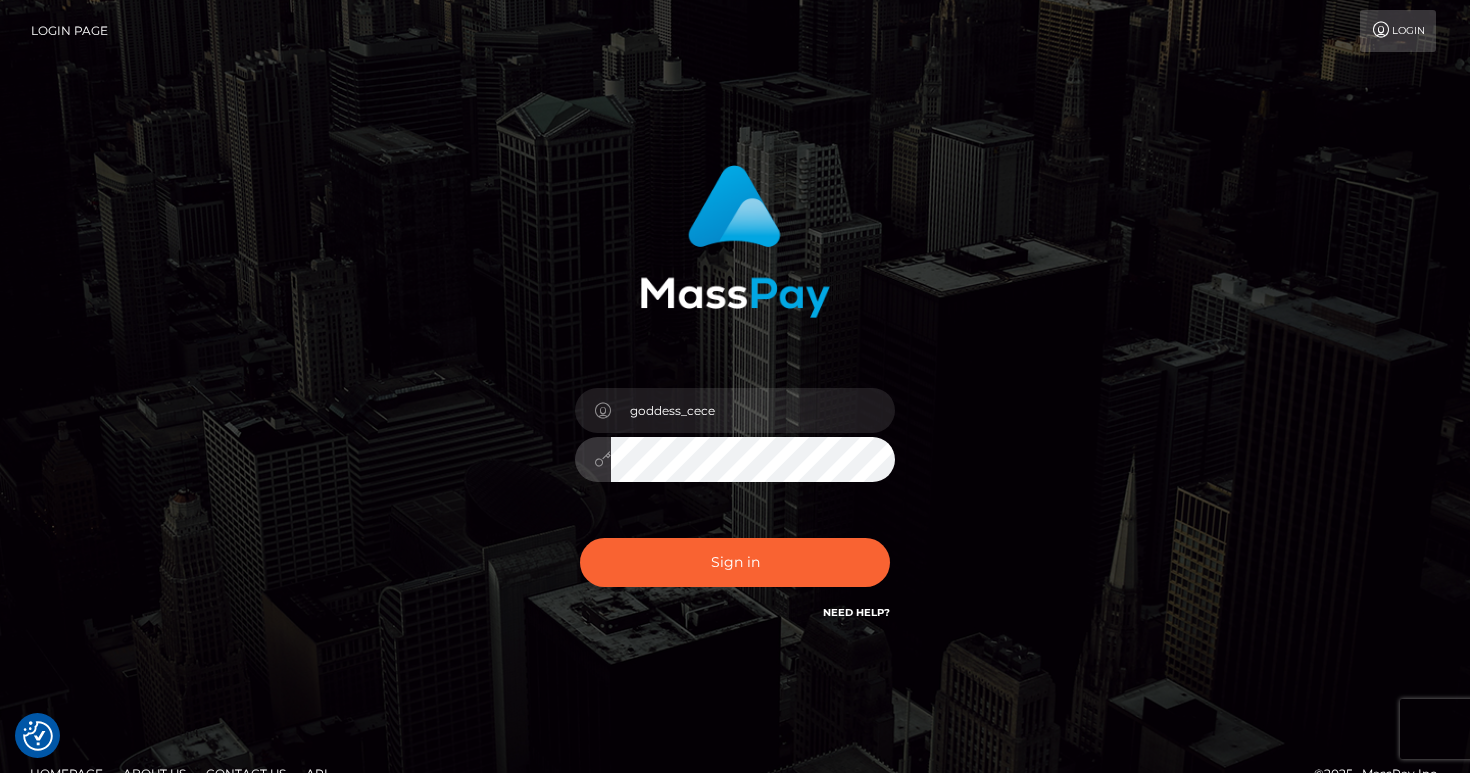 click on "Sign in" at bounding box center [735, 562] 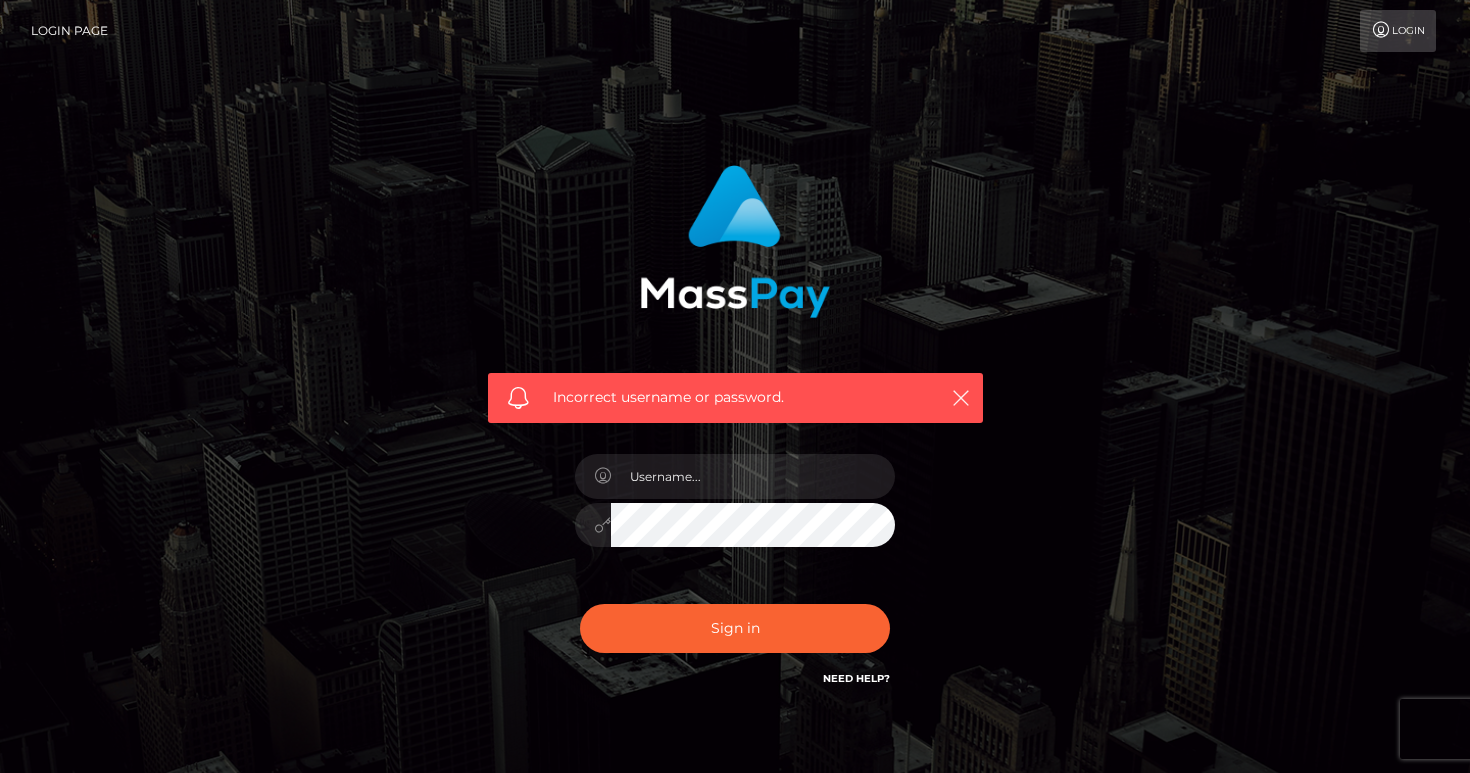 scroll, scrollTop: 0, scrollLeft: 0, axis: both 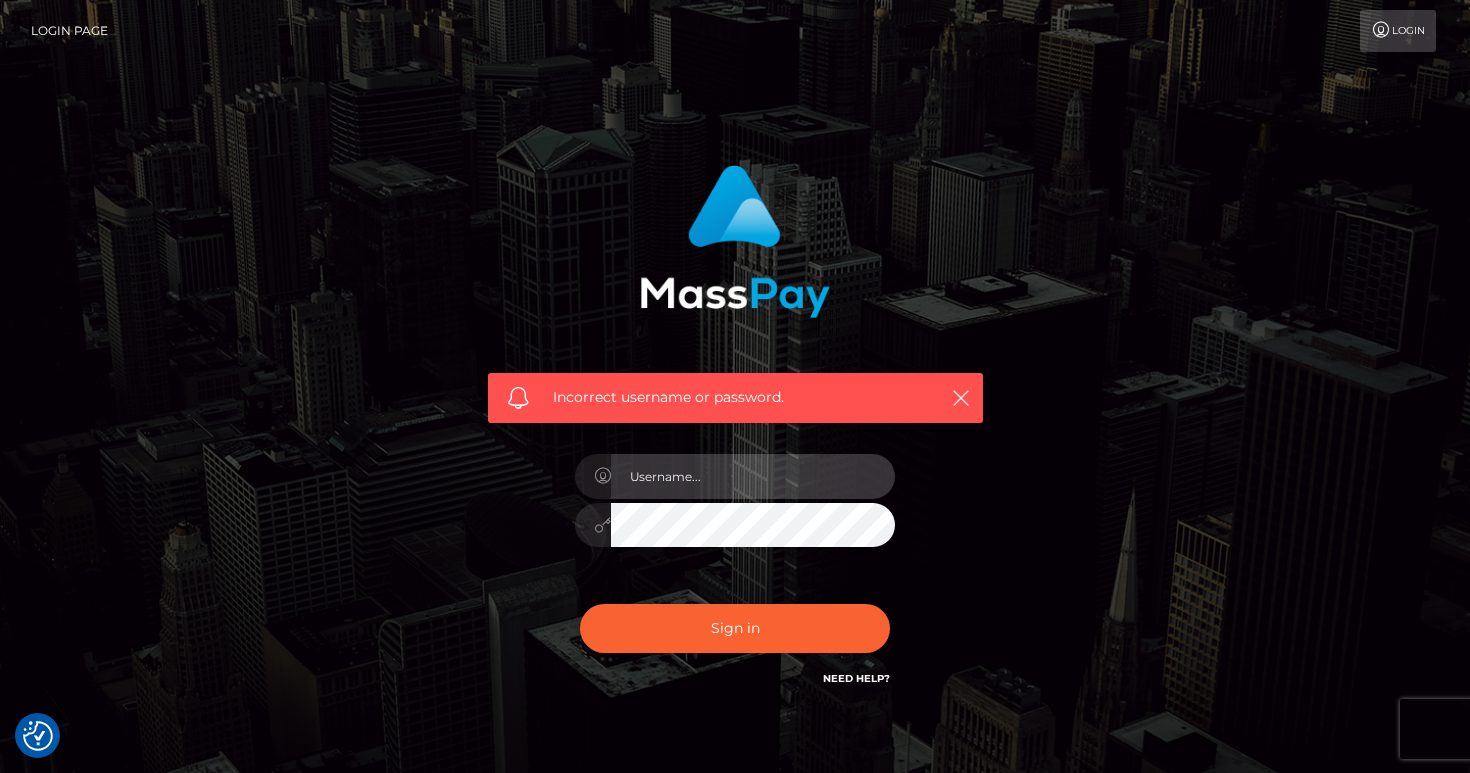 click at bounding box center (753, 476) 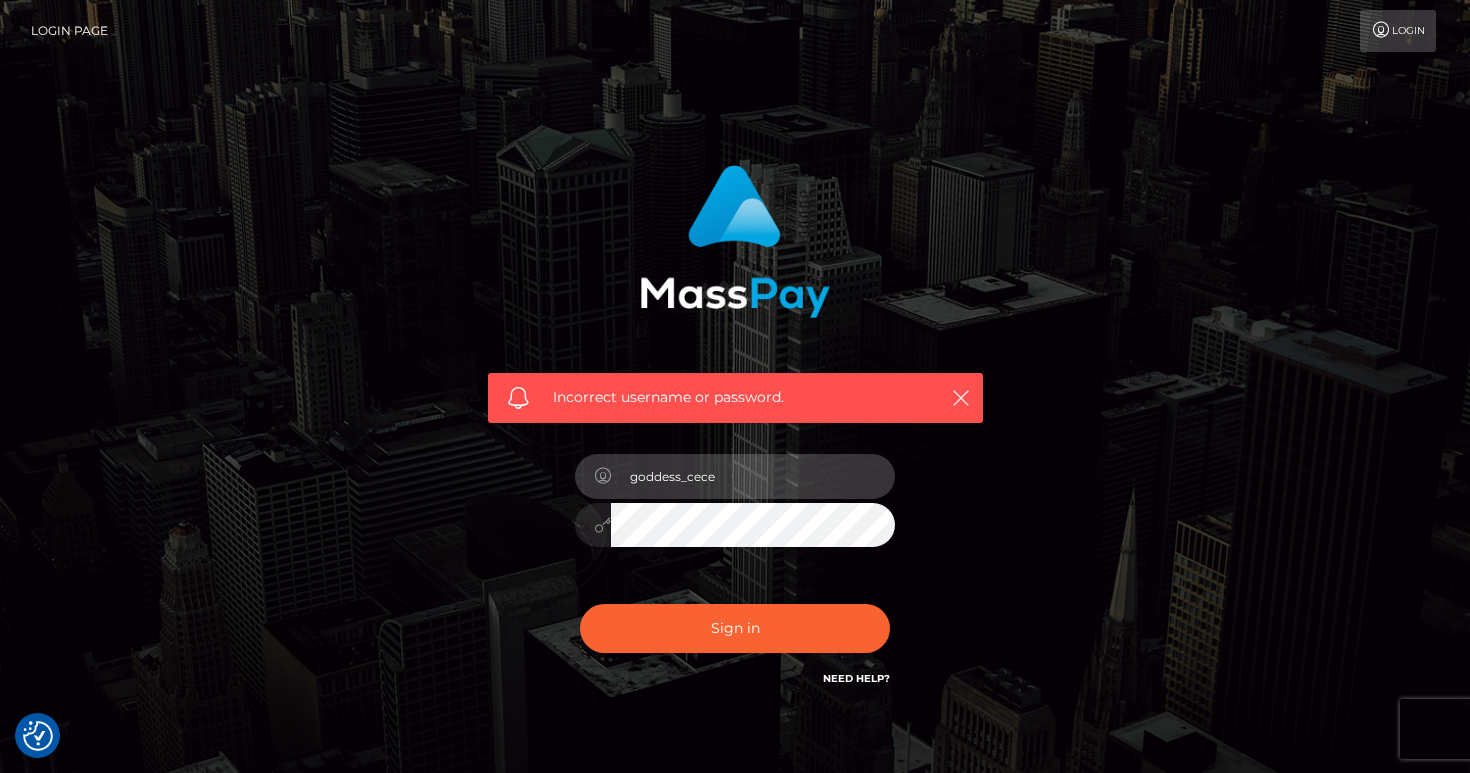 type on "goddess_cece" 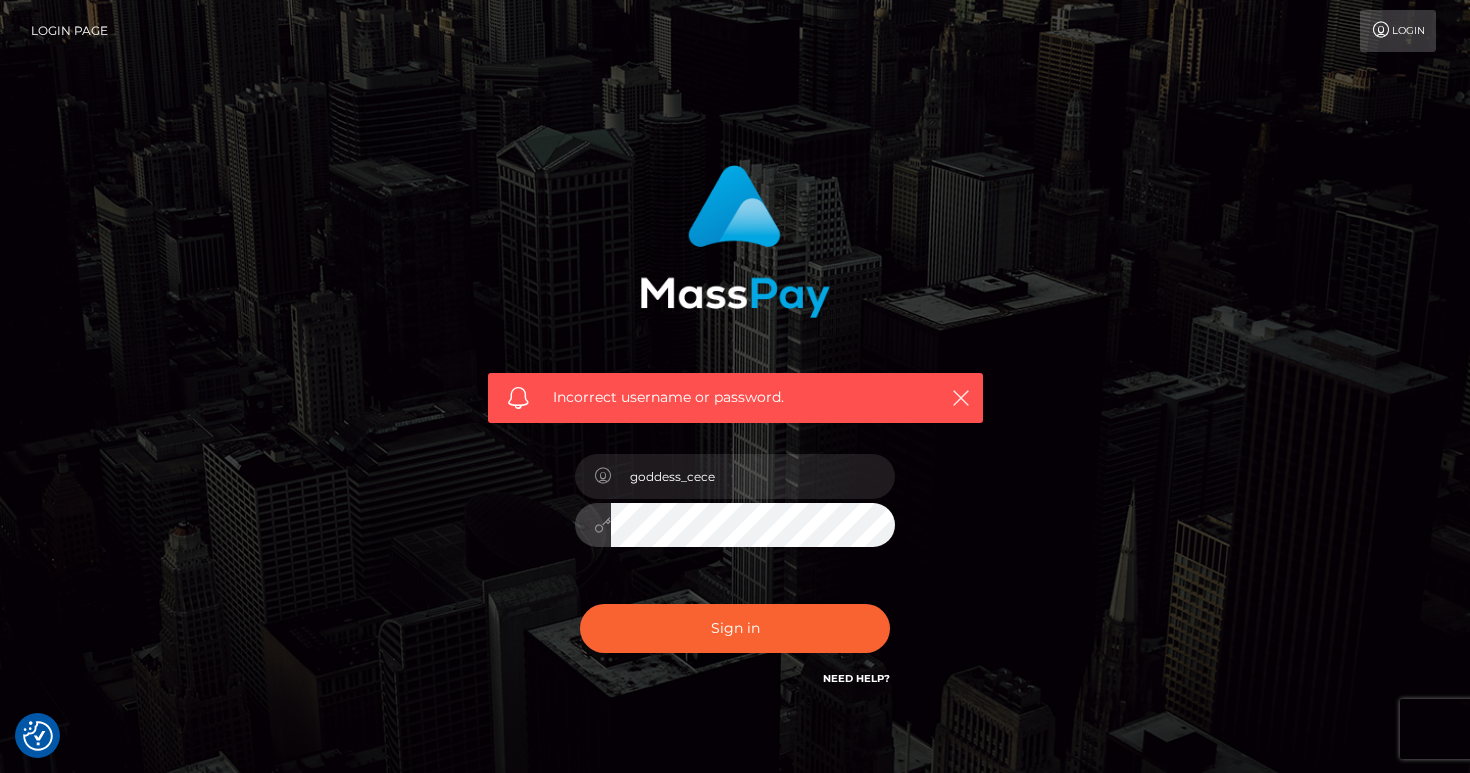 click on "Sign in" at bounding box center (735, 628) 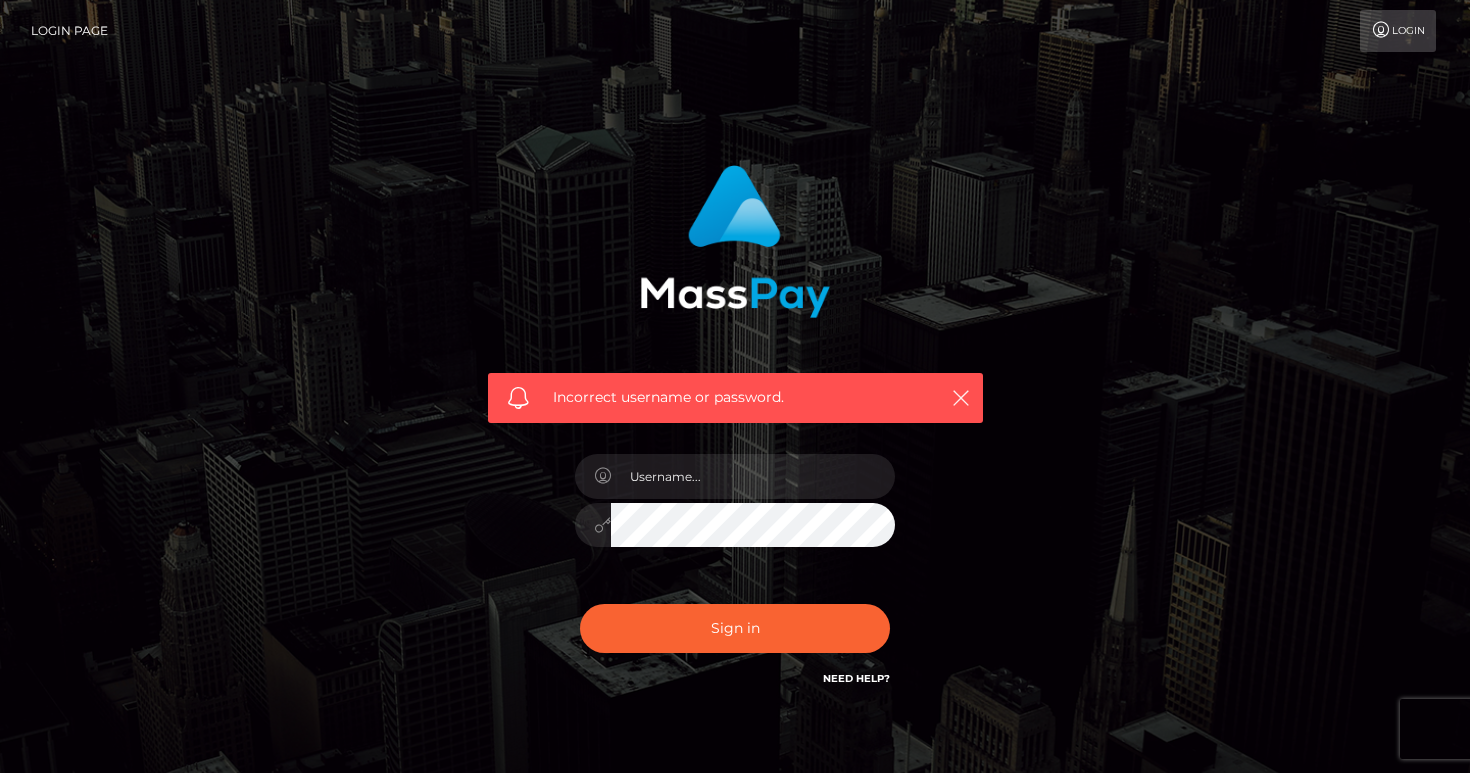 scroll, scrollTop: 0, scrollLeft: 0, axis: both 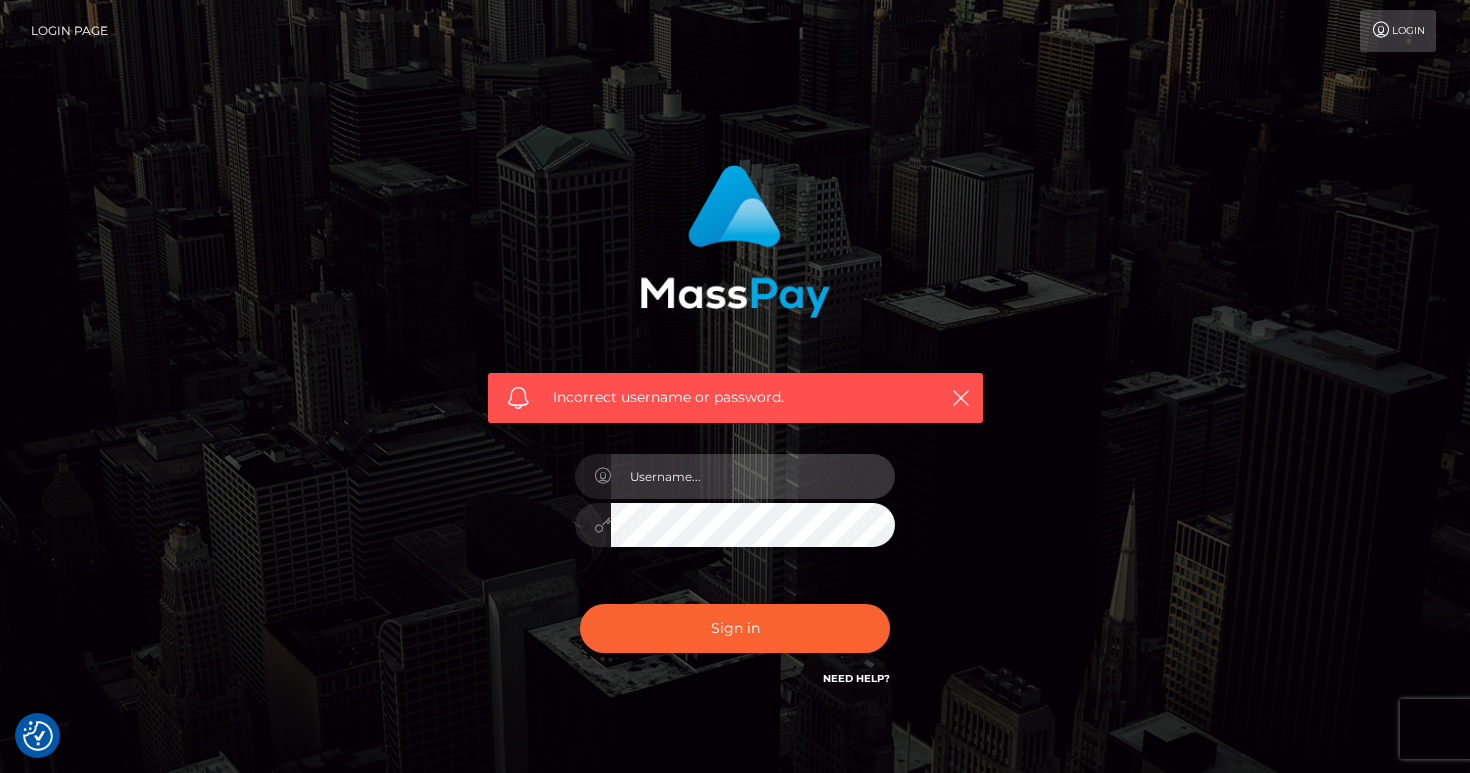 click at bounding box center [753, 476] 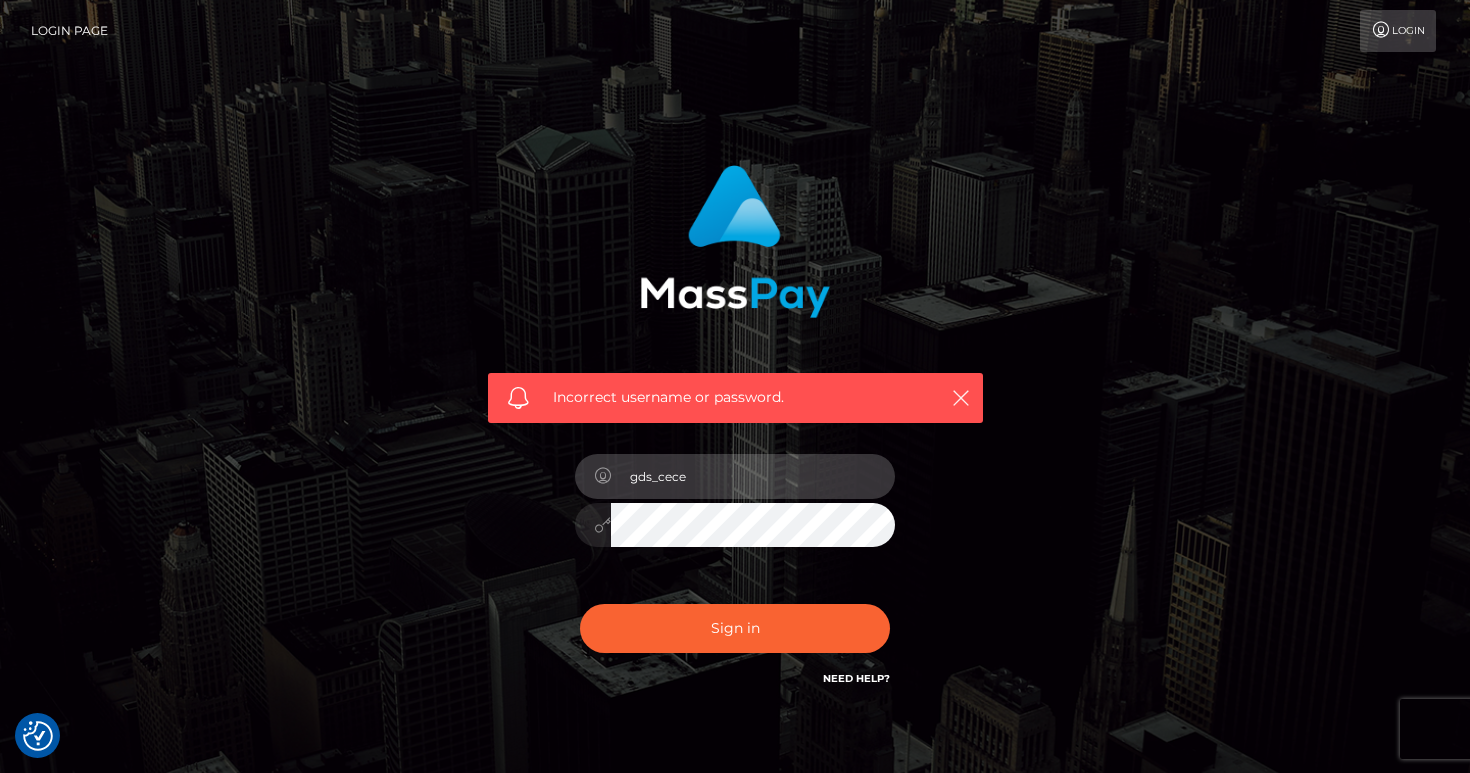 type on "gds_cece" 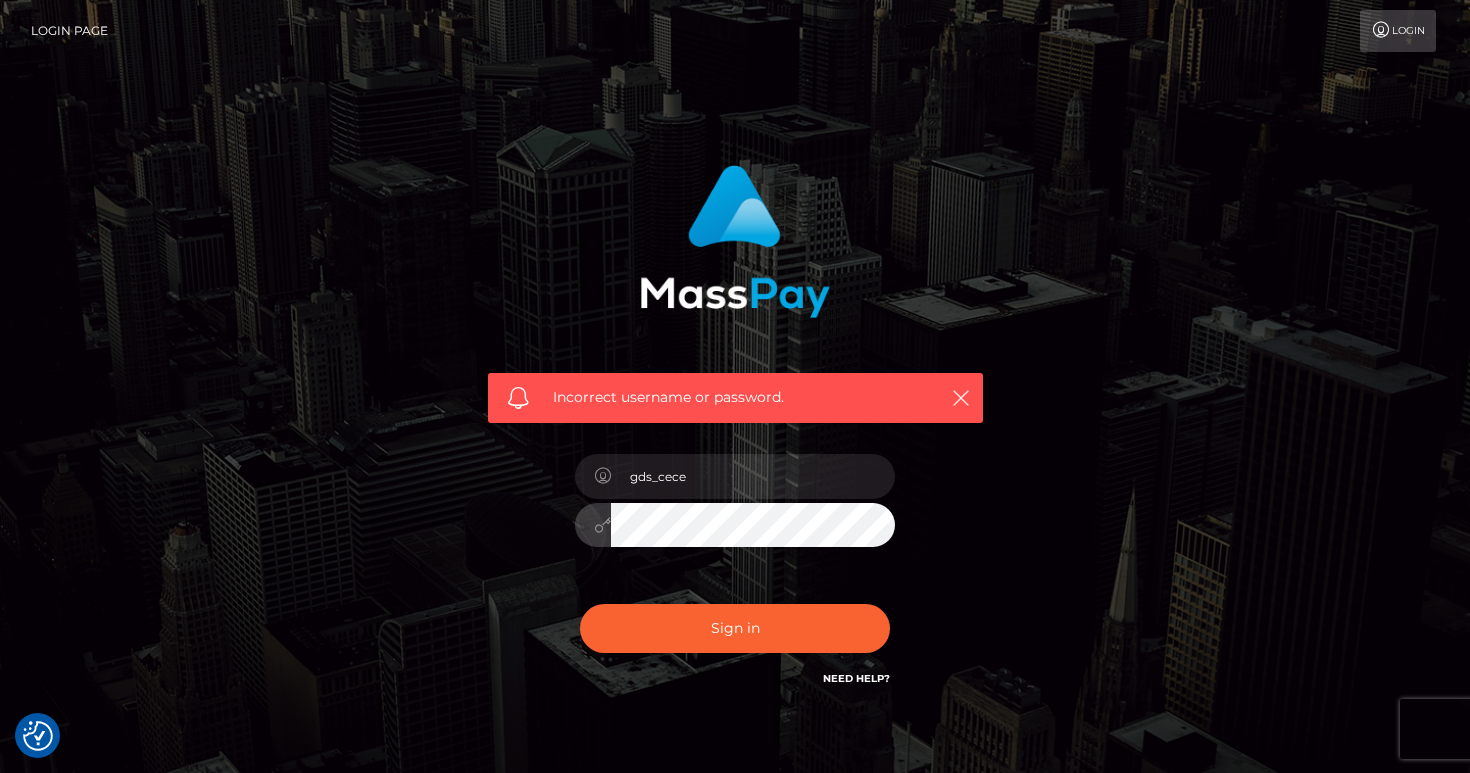 click on "Sign in" at bounding box center [735, 628] 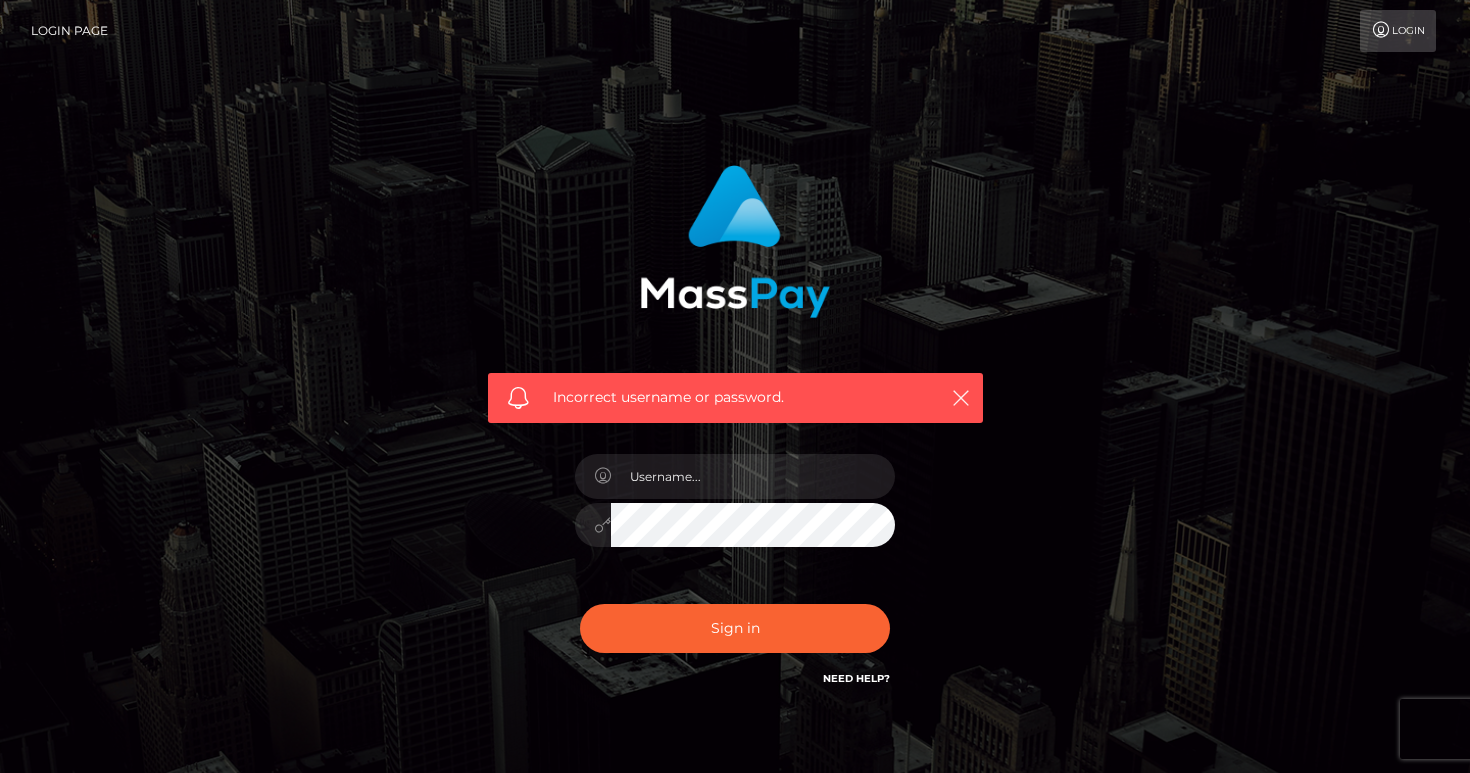 scroll, scrollTop: 0, scrollLeft: 0, axis: both 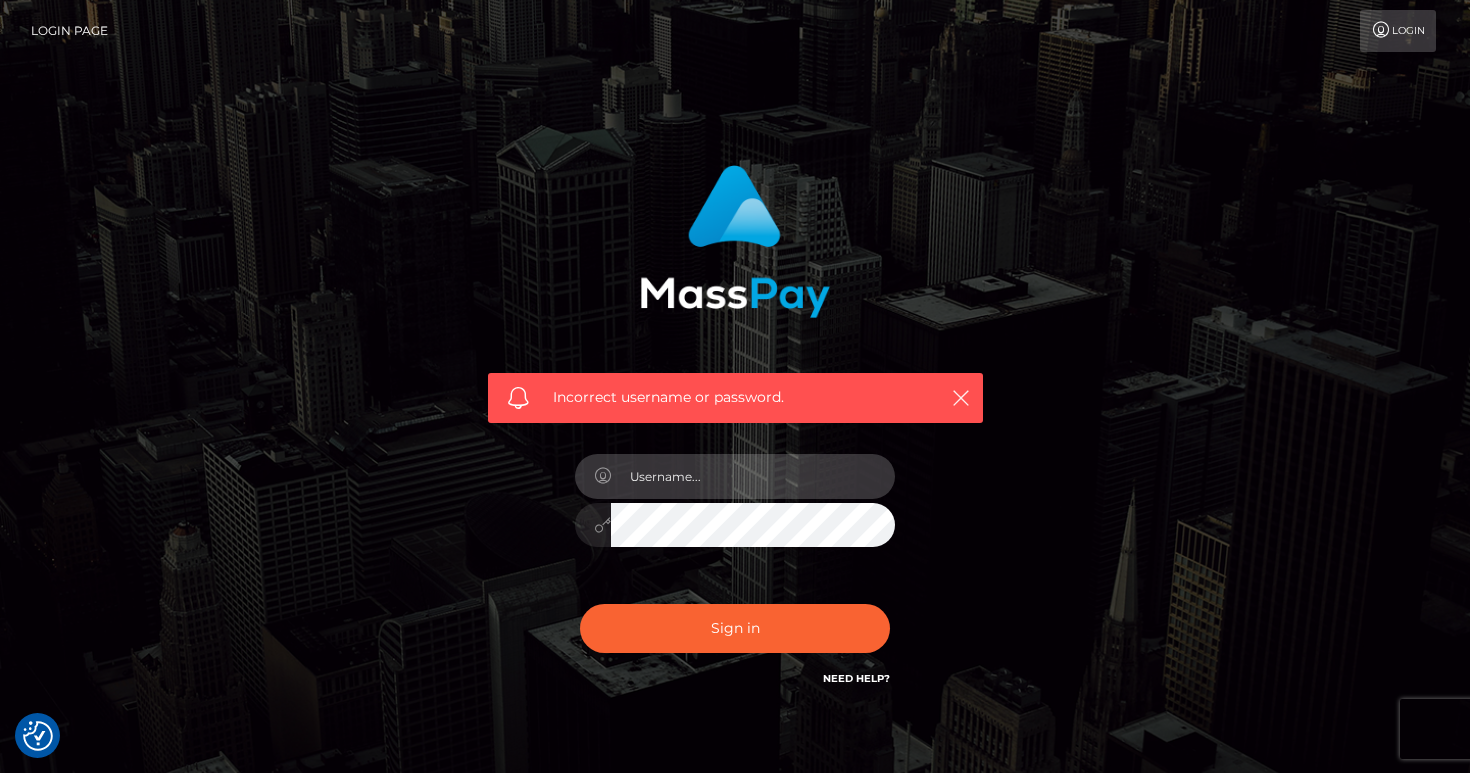 click at bounding box center (753, 476) 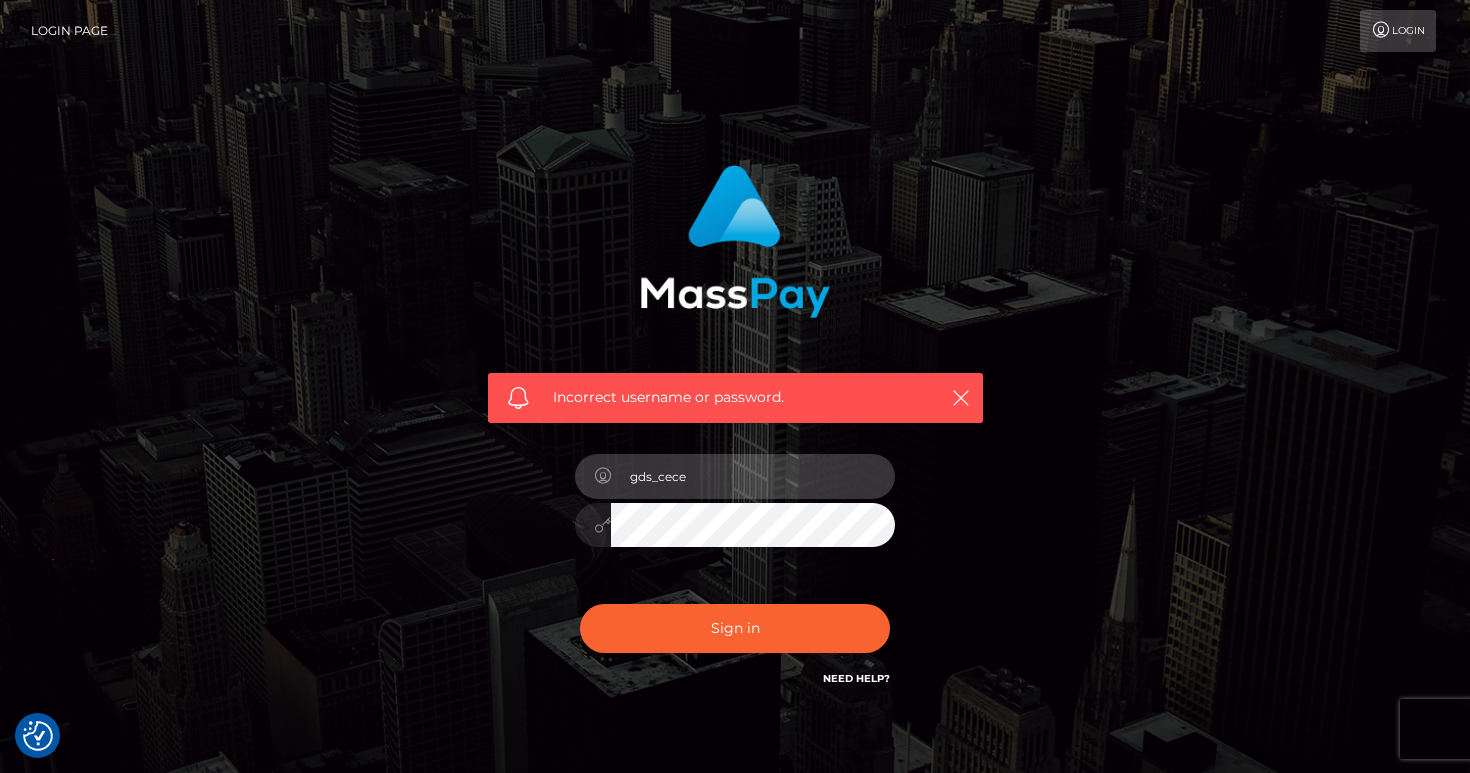 type on "gds_cece" 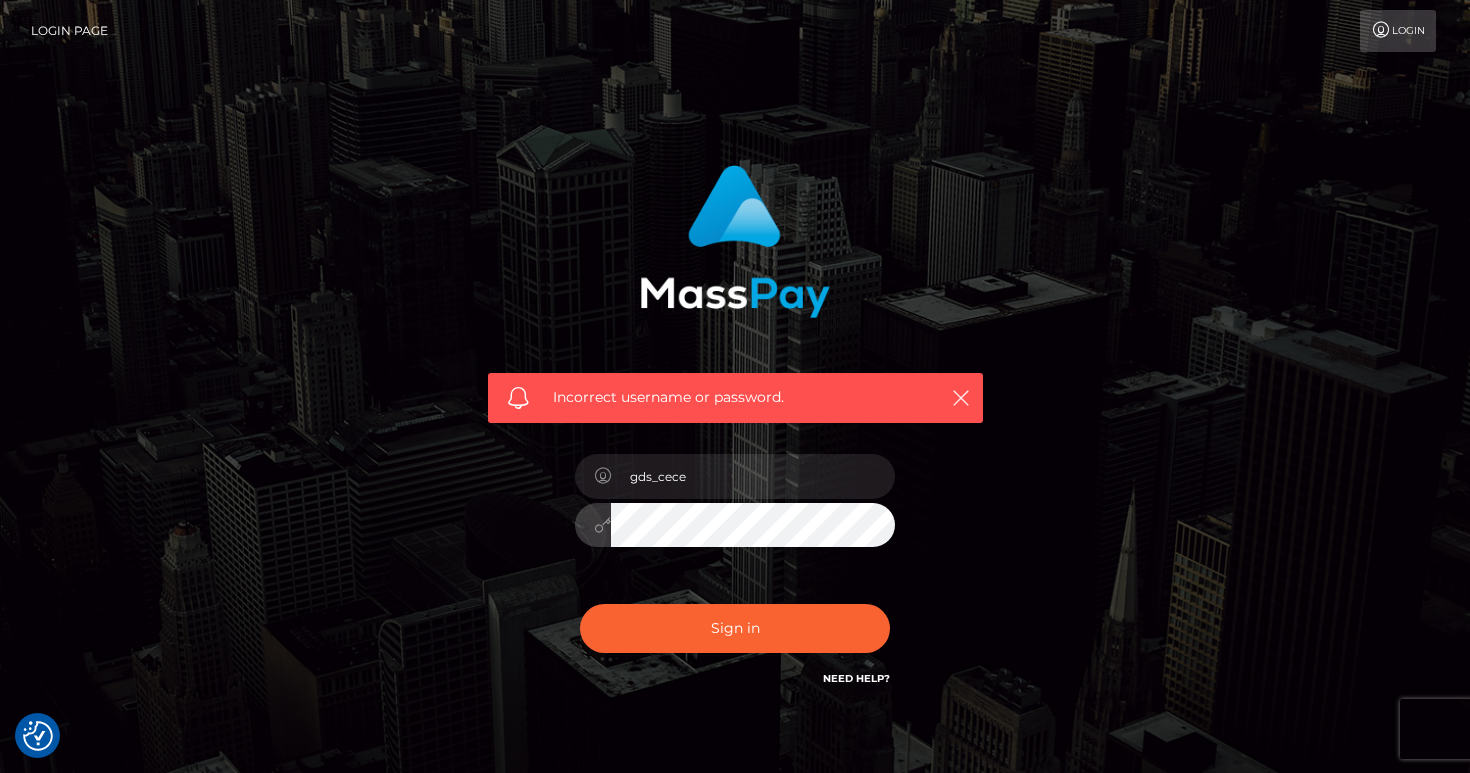 click on "Sign in" at bounding box center (735, 628) 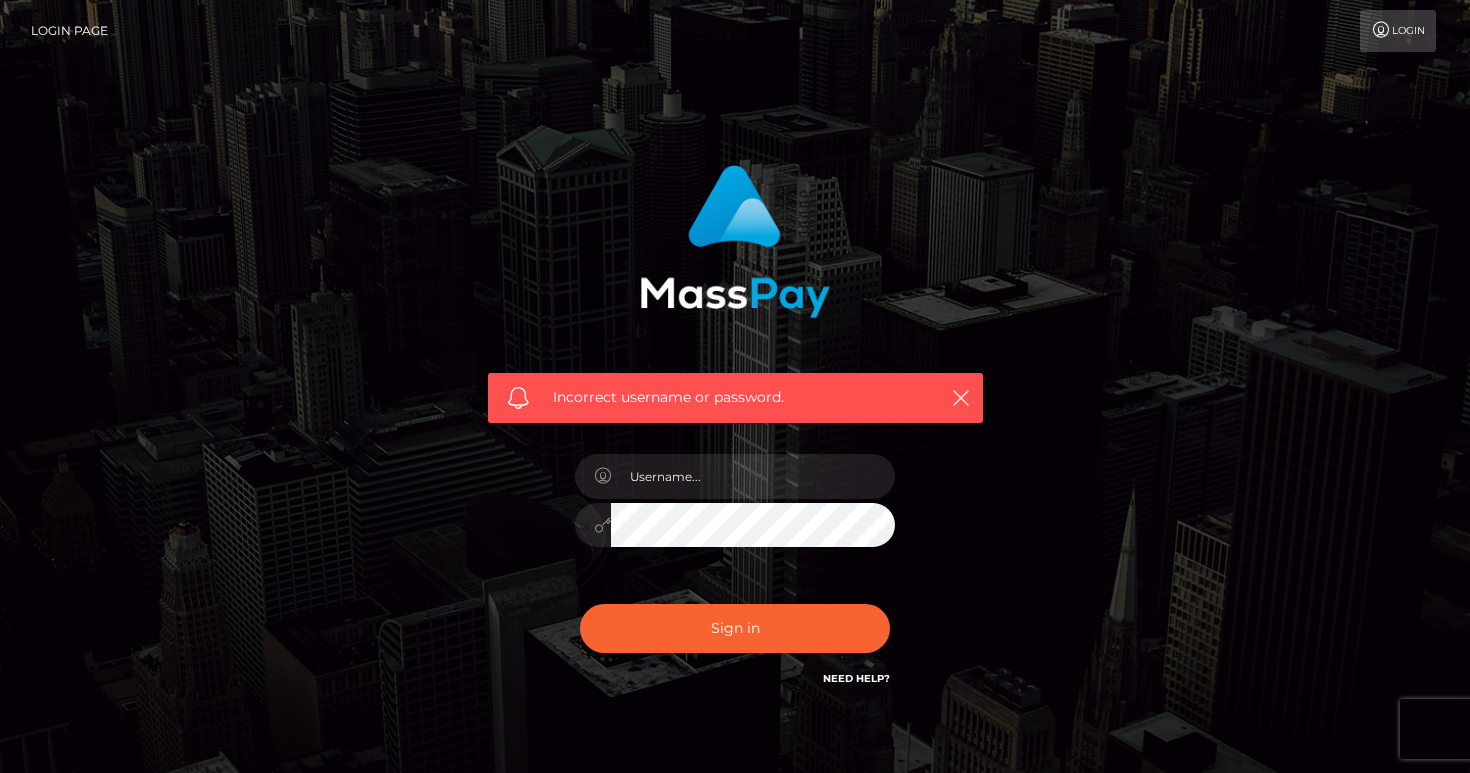 scroll, scrollTop: 0, scrollLeft: 0, axis: both 